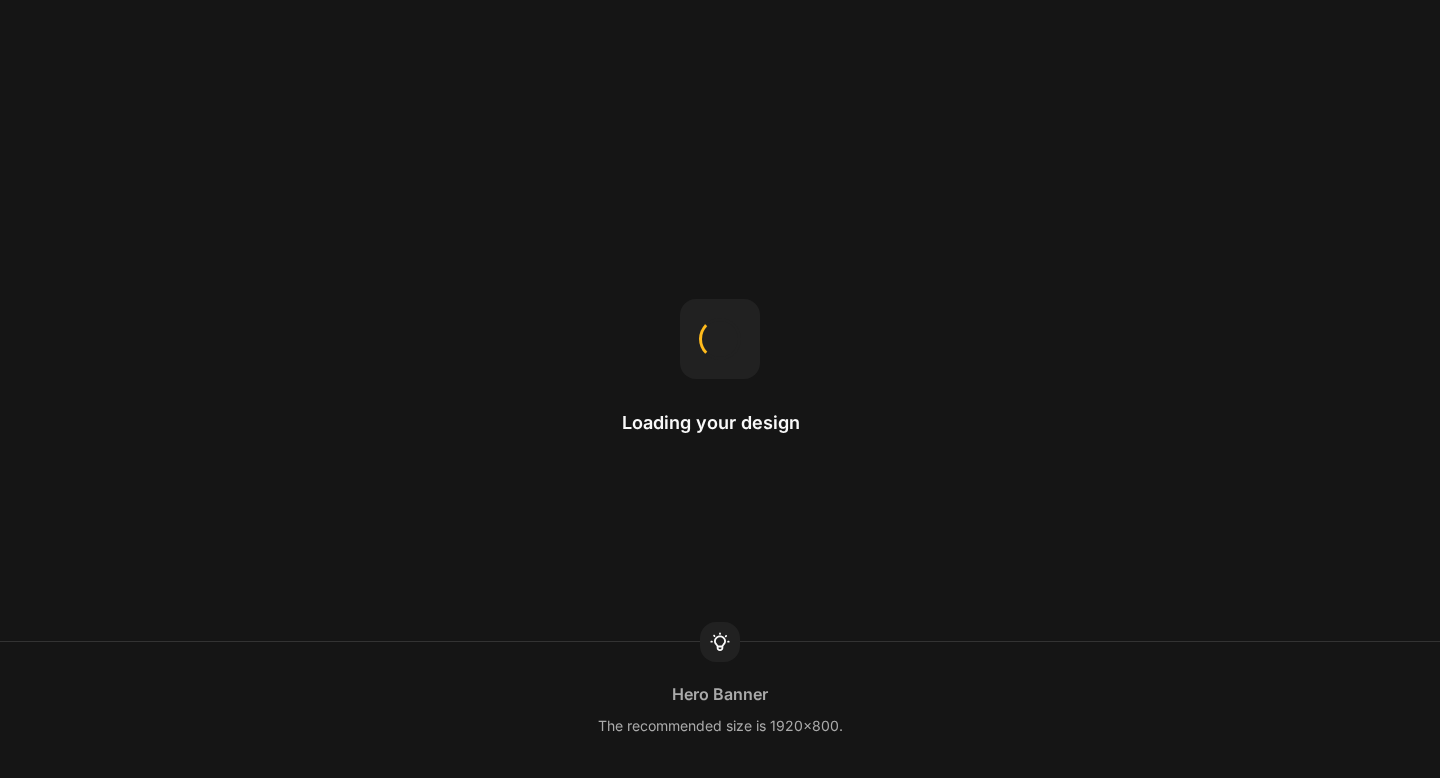 scroll, scrollTop: 0, scrollLeft: 0, axis: both 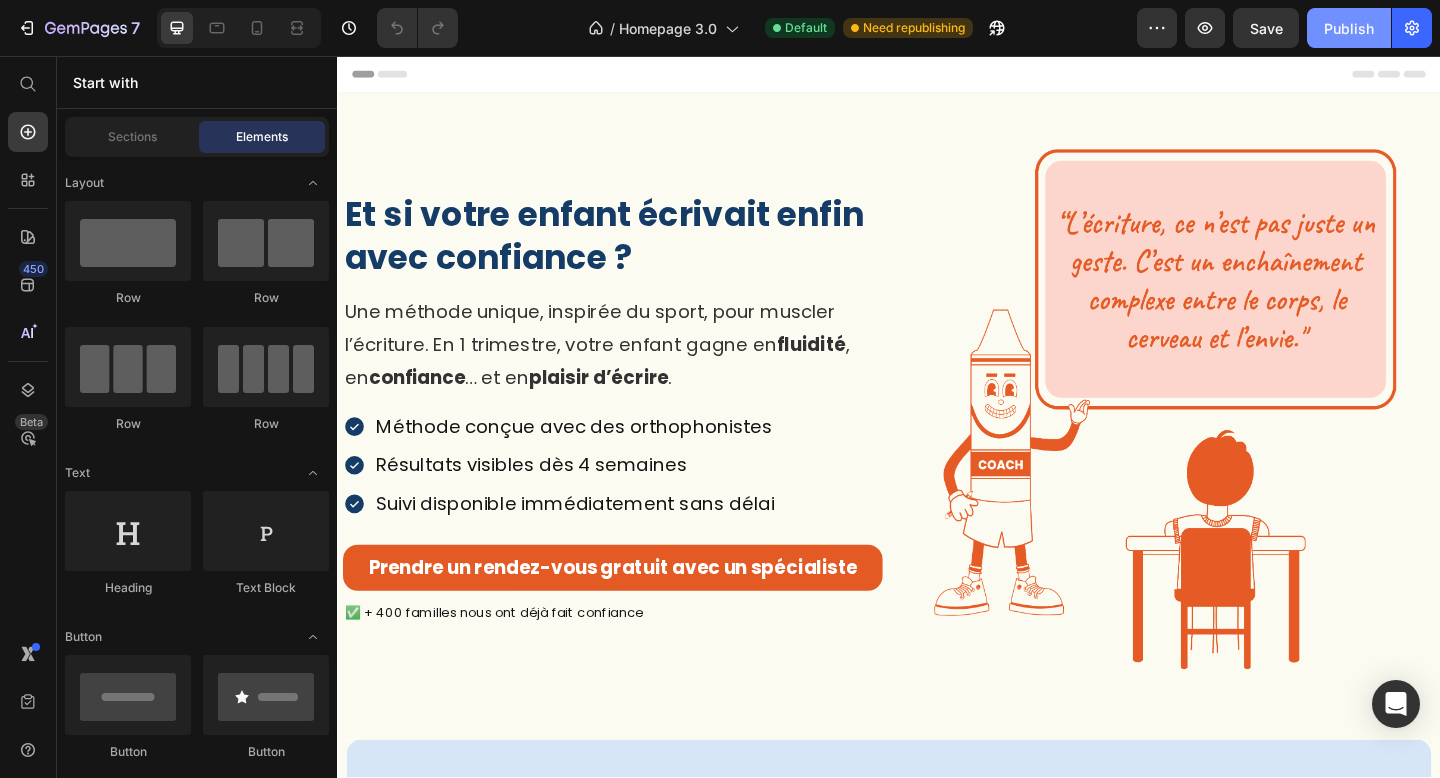 click on "Publish" 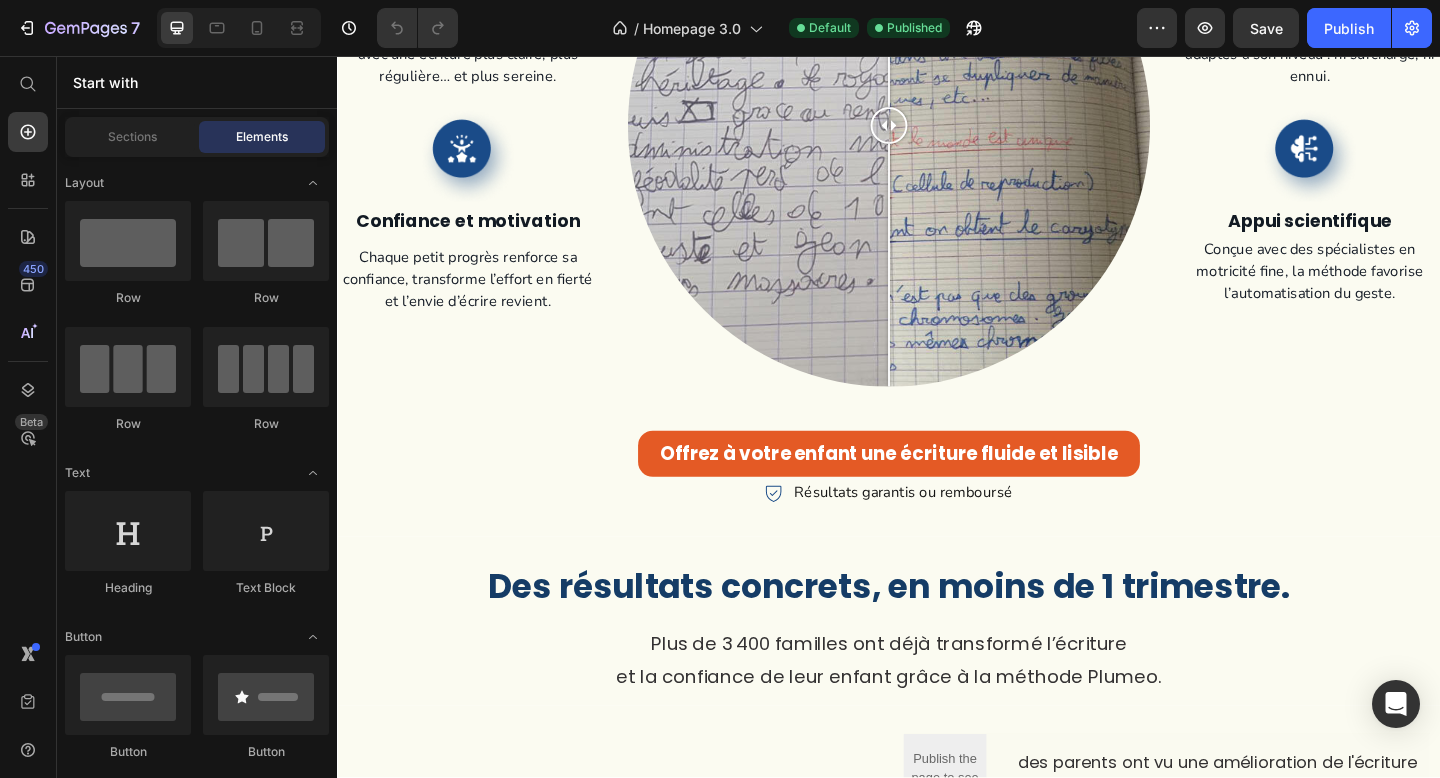 scroll, scrollTop: 3323, scrollLeft: 0, axis: vertical 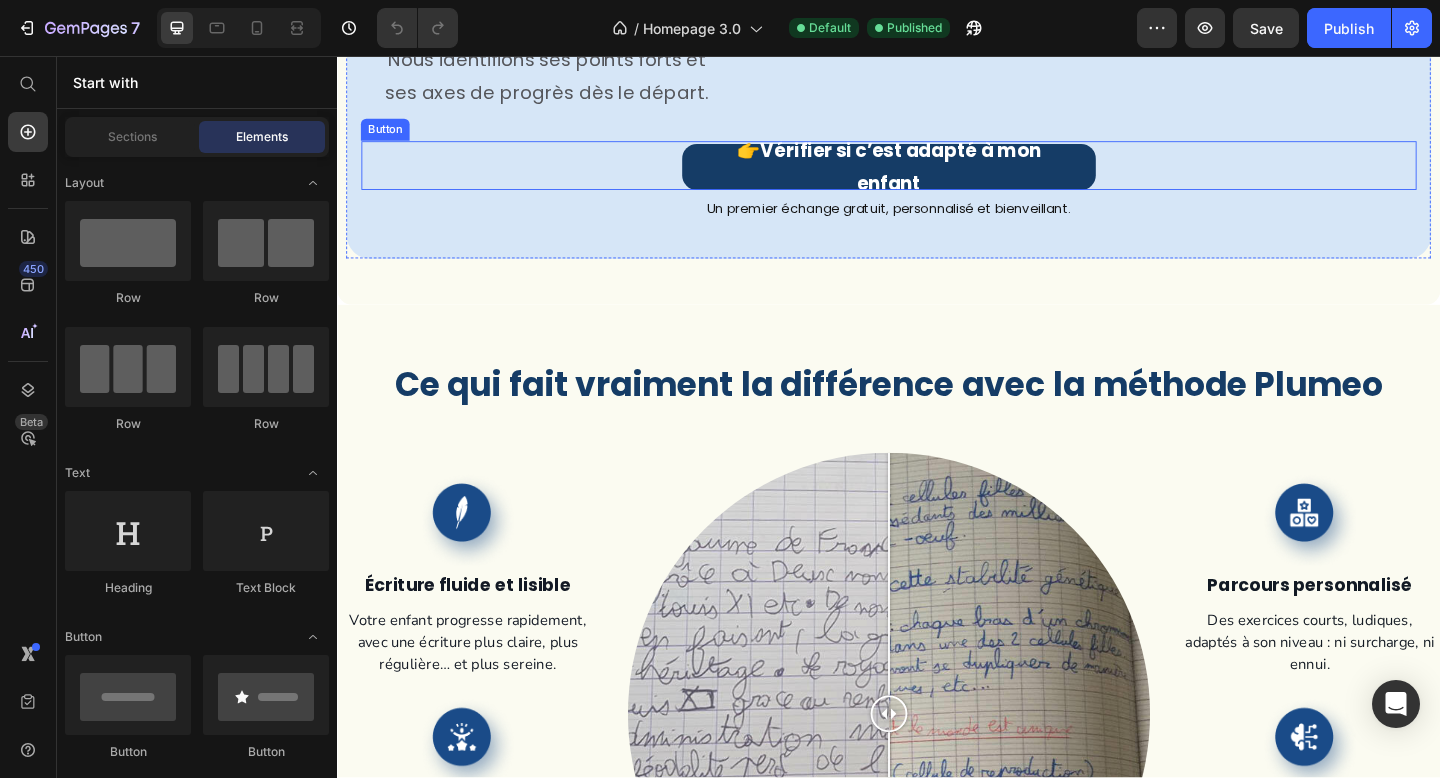 click on "👉  Vérifier si c’est adapté à mon enfant" at bounding box center [937, 177] 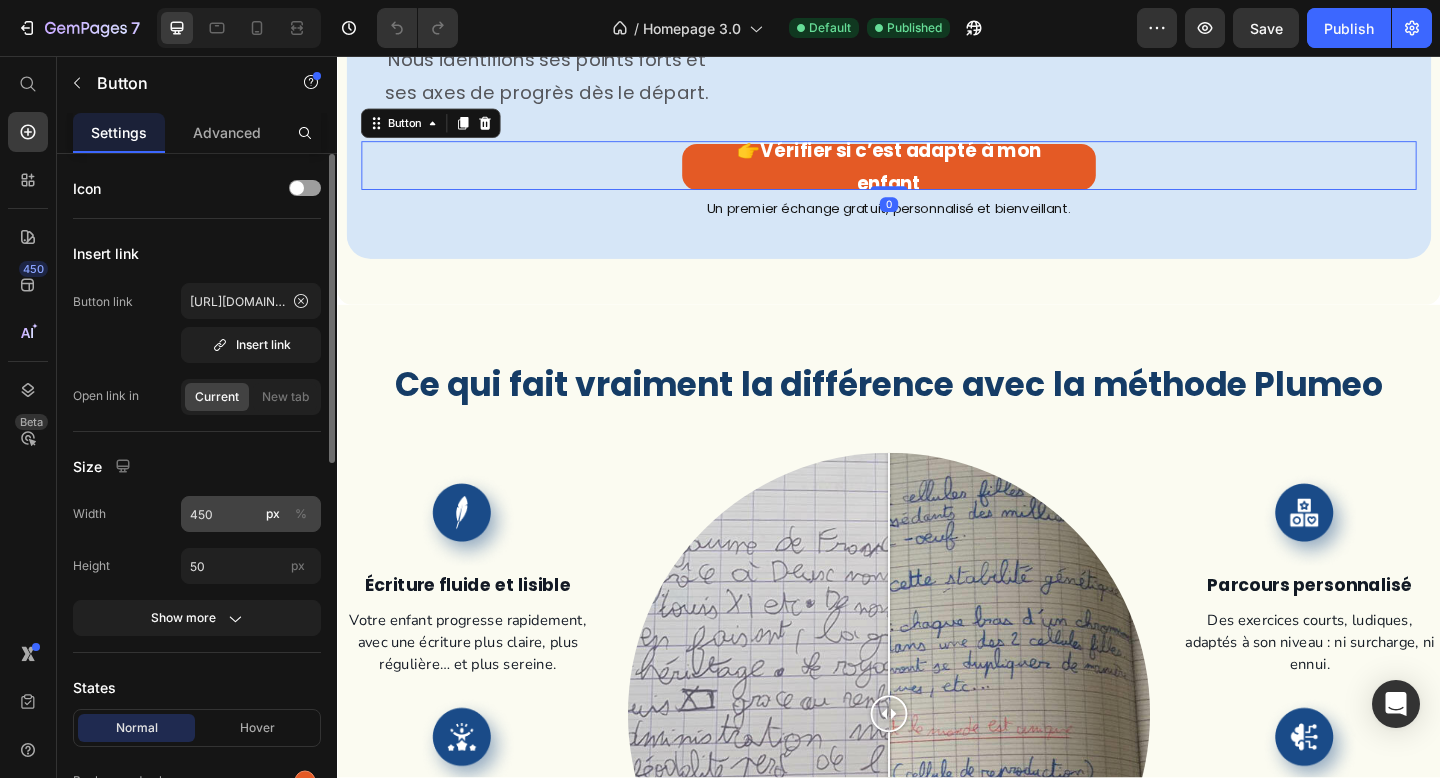 click on "%" at bounding box center (301, 514) 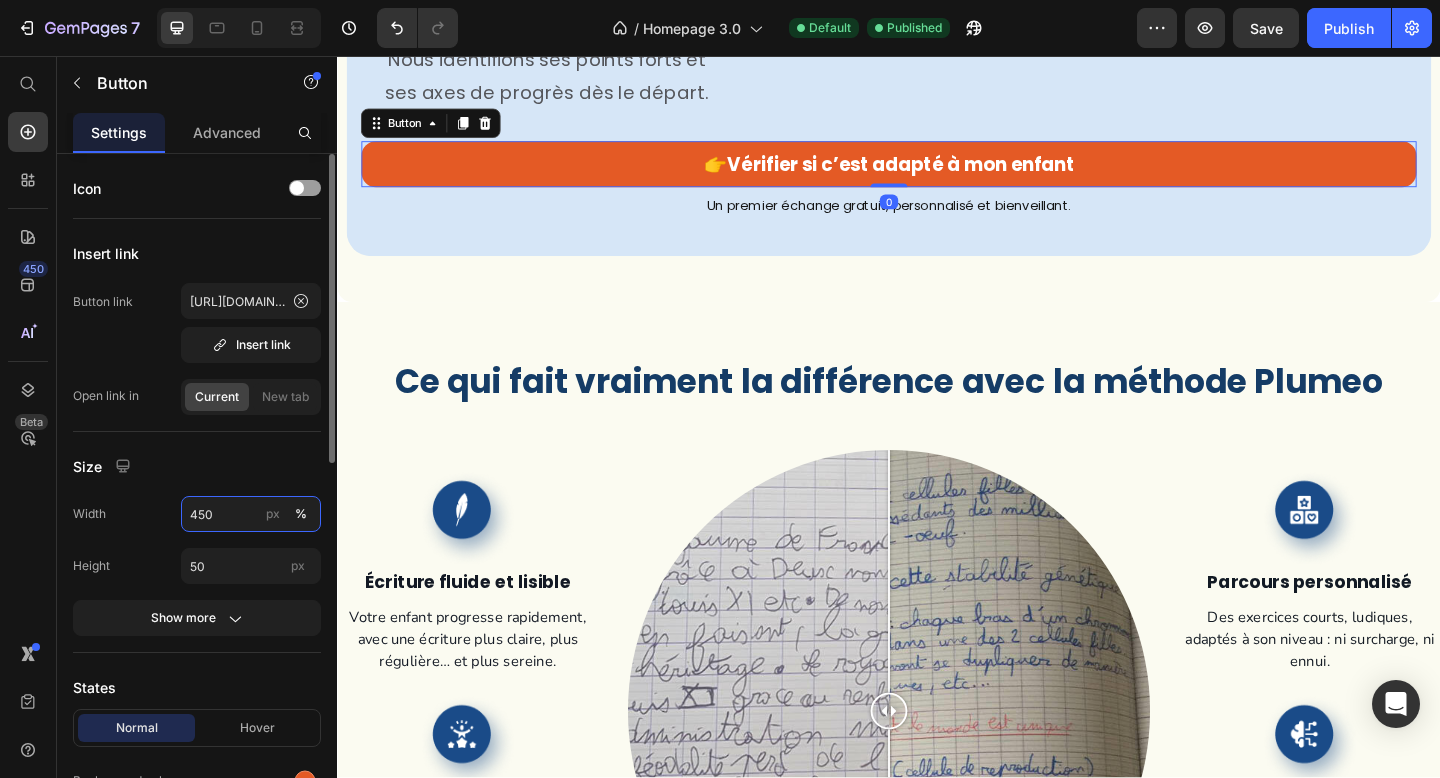 click on "450" at bounding box center (251, 514) 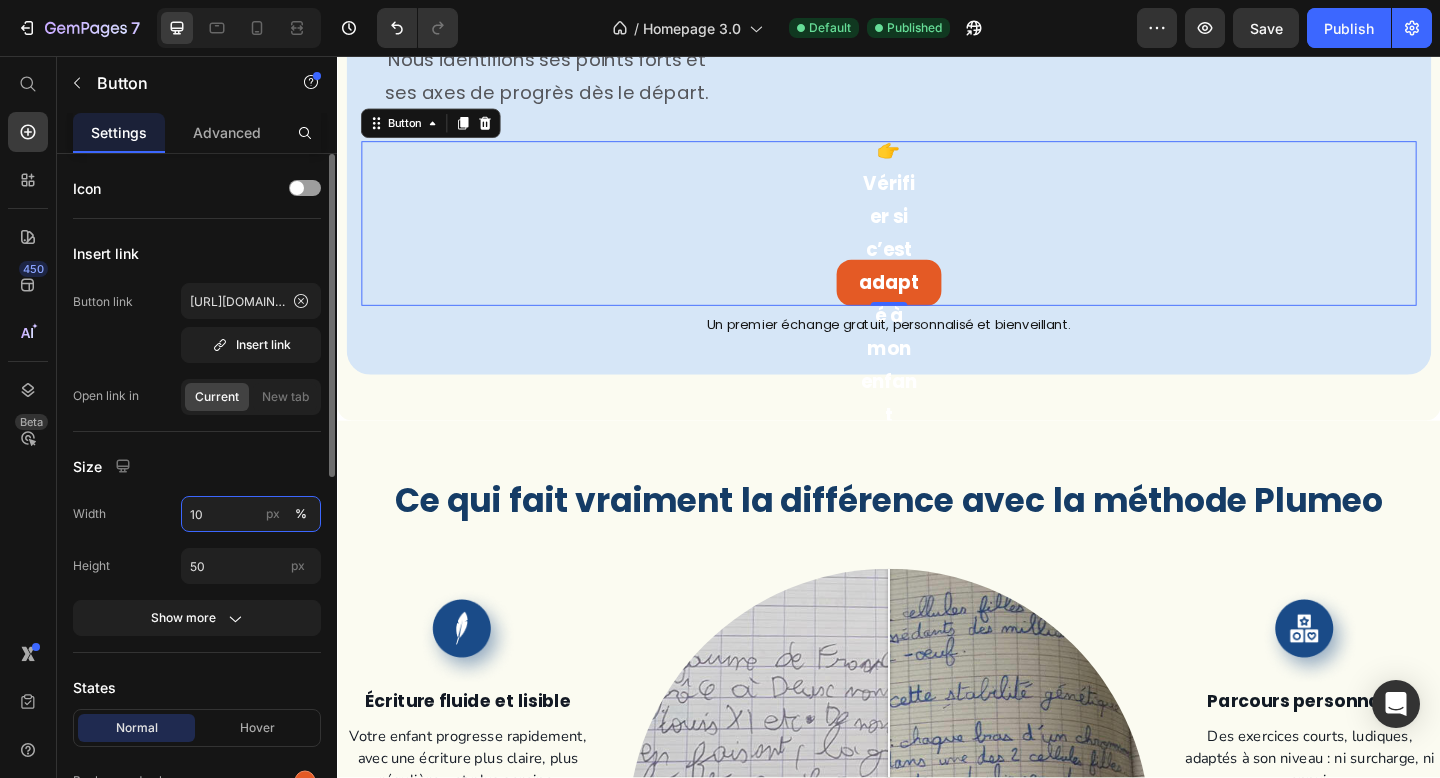 type on "1" 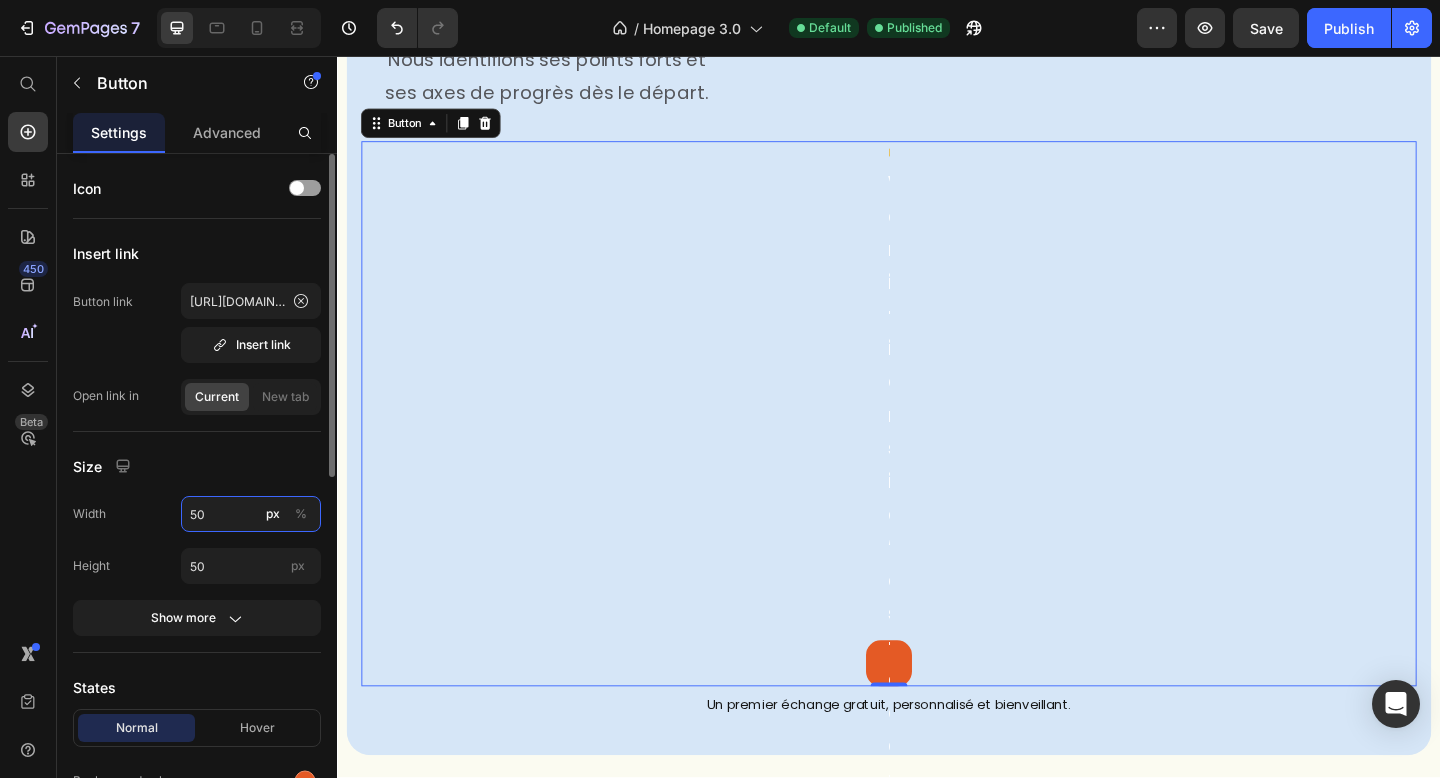 type on "500" 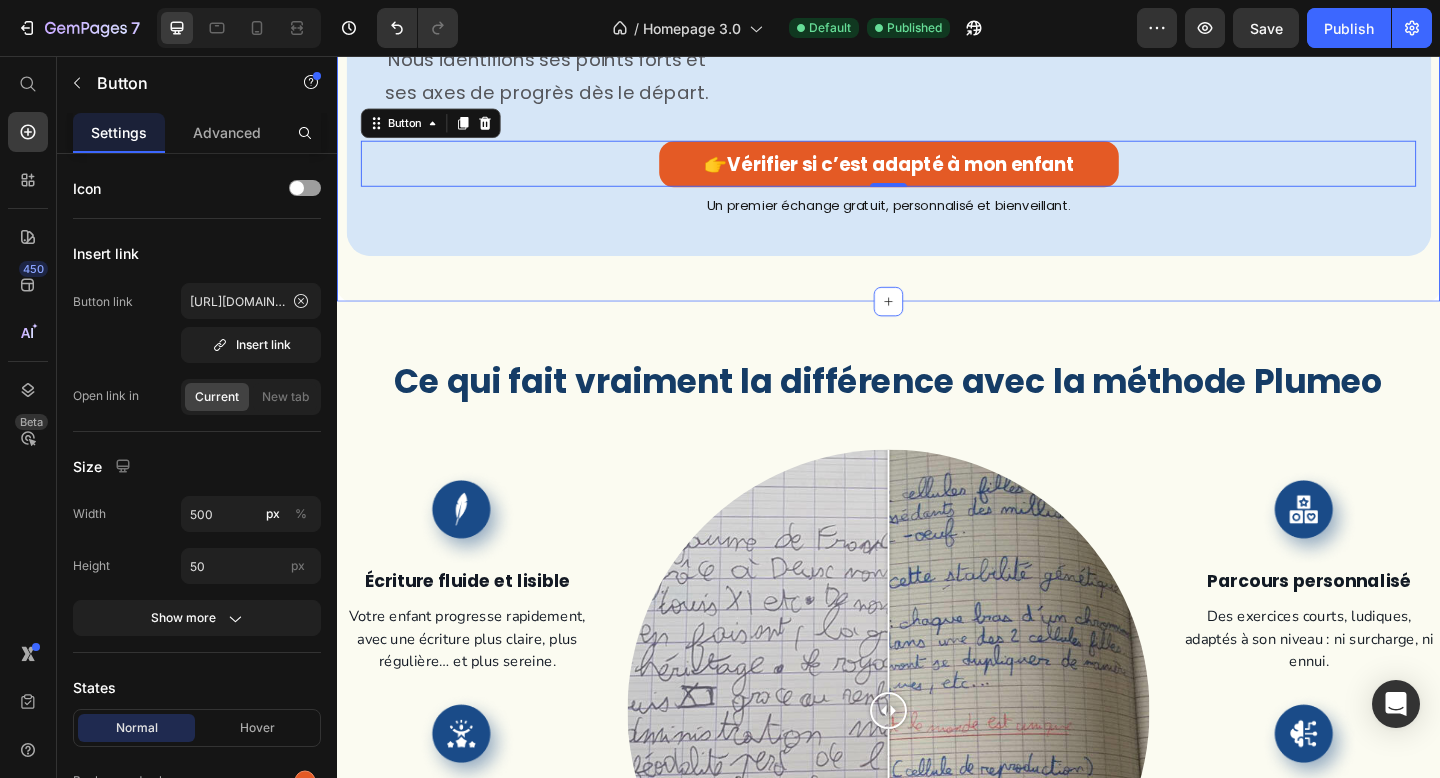 click on "3 étapes simples pour libérer l’écriture de votre enfant Heading Une écriture fluide ne s’improvise pas. Elle se construit, étape par étape.  Concrètement, voici le parcours qu'on propose à votre enfant. Text Block Image 1. Diagnostic & motivation Heading Chaque enfant est unique. Son programme aussi. Nous identifions ses points forts et ses axes de progrès dès le départ. Text Block Image 2. Exercices ciblés Heading 15 minutes par jour pour muscler son écriture, sans pression. Chaque exercice renforce la motricité fine et l’automatisation. Text Block Image 3. Fluidité & autonomie Heading Une écriture lisible, rapide… et un enfant fier de lui. Il retrouve sa place en classe, sans stress ni blocage. Text Block Carousel 👉  Vérifier si c’est adapté à mon enfant Button   0 Un premier échange gratuit, personnalisé et bienveillant. Text Block Row section-3-etapes" at bounding box center (937, -188) 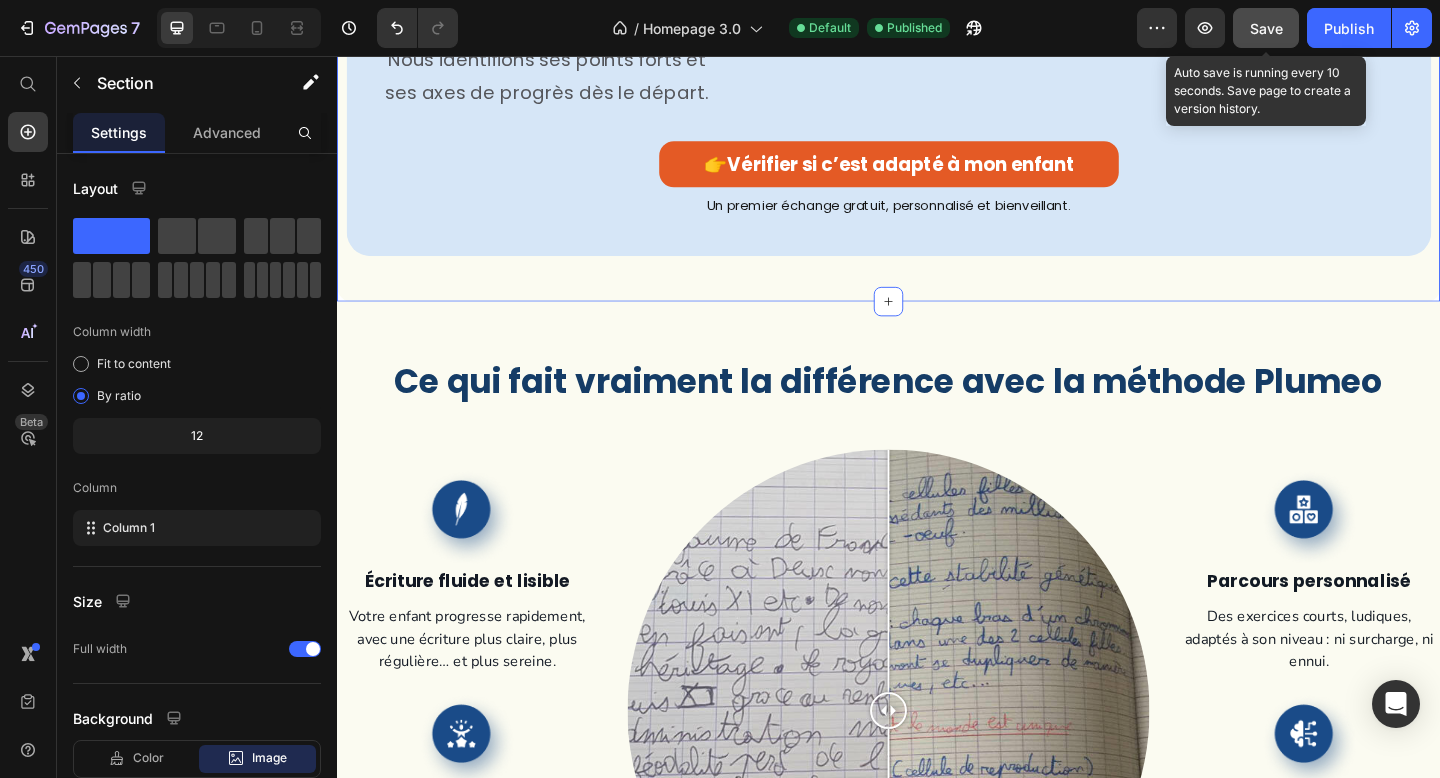 click on "Save" at bounding box center (1266, 28) 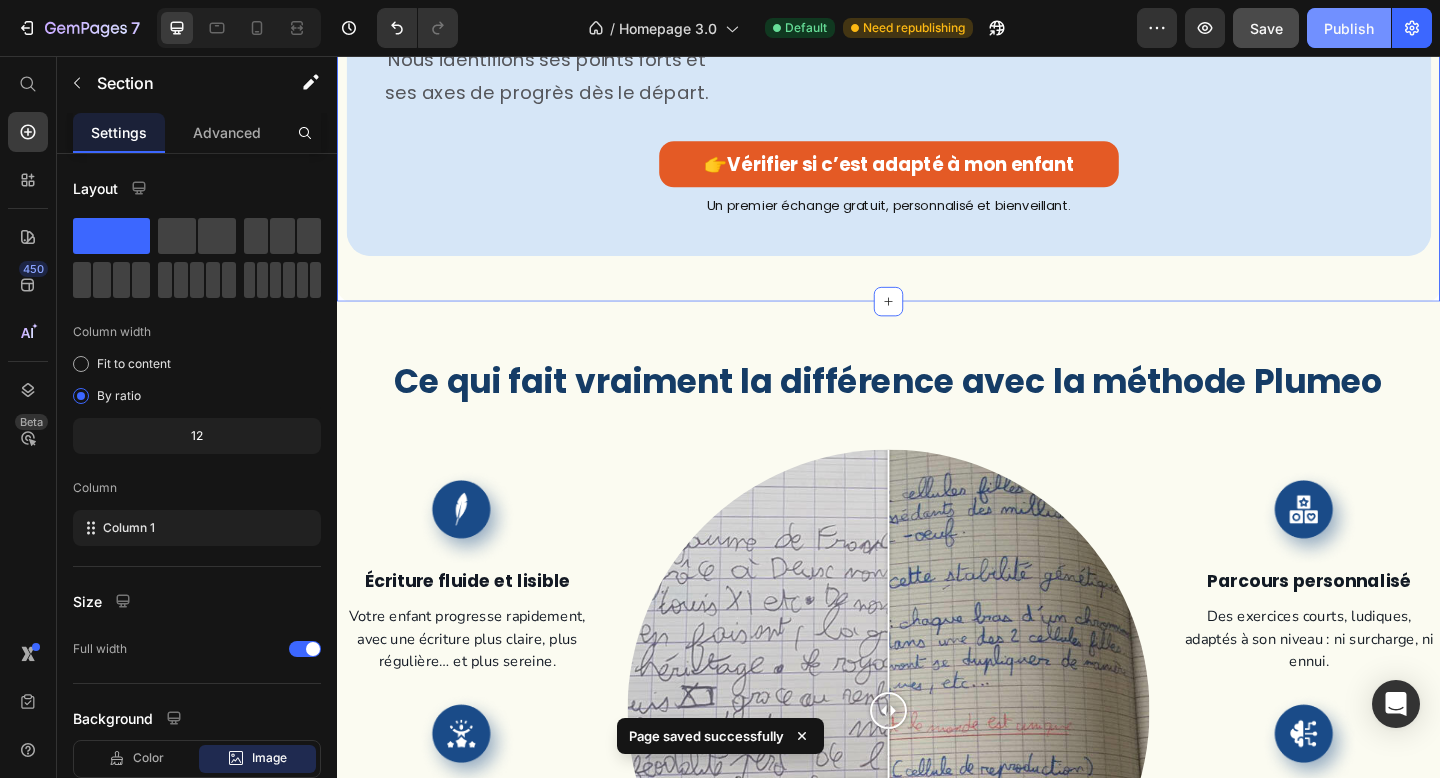 click on "Publish" at bounding box center [1349, 28] 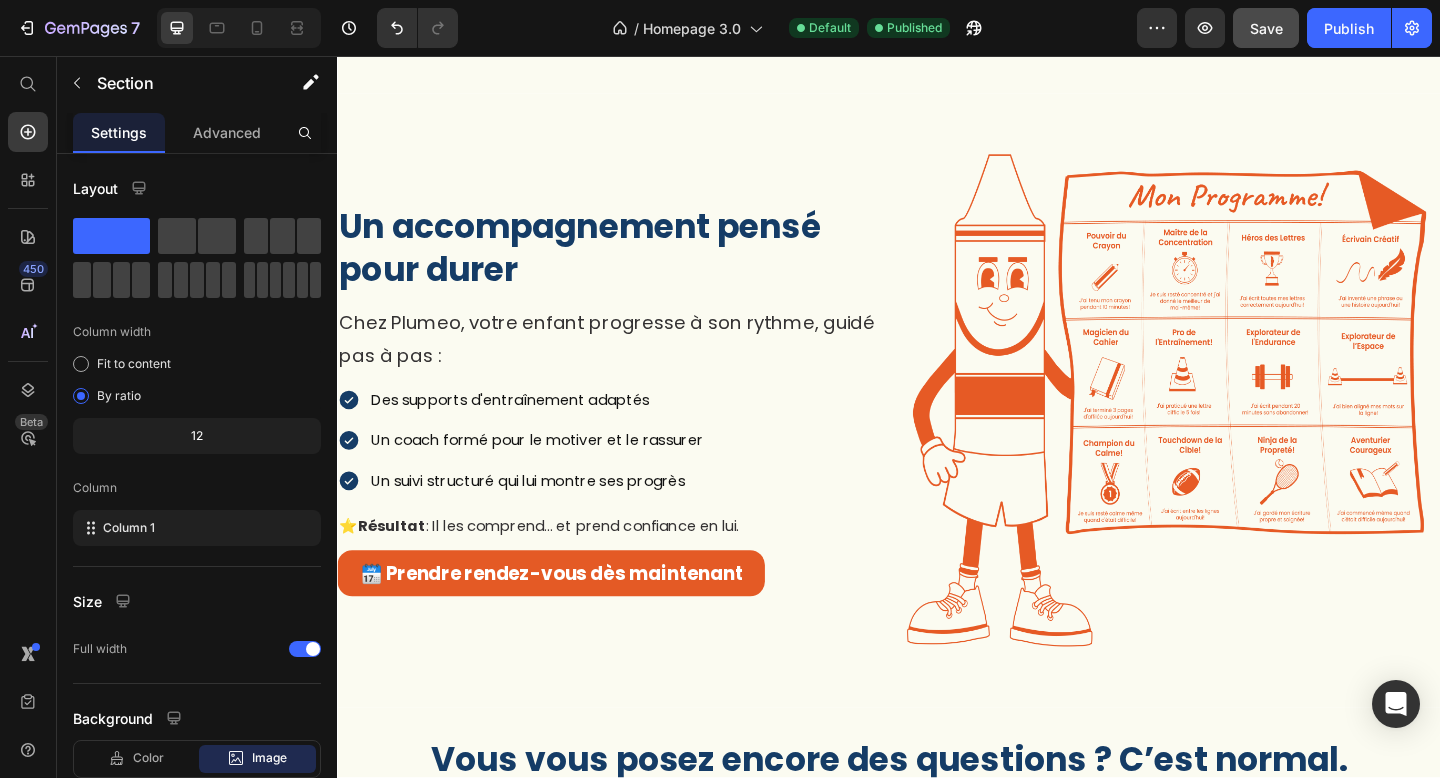 scroll, scrollTop: 5006, scrollLeft: 0, axis: vertical 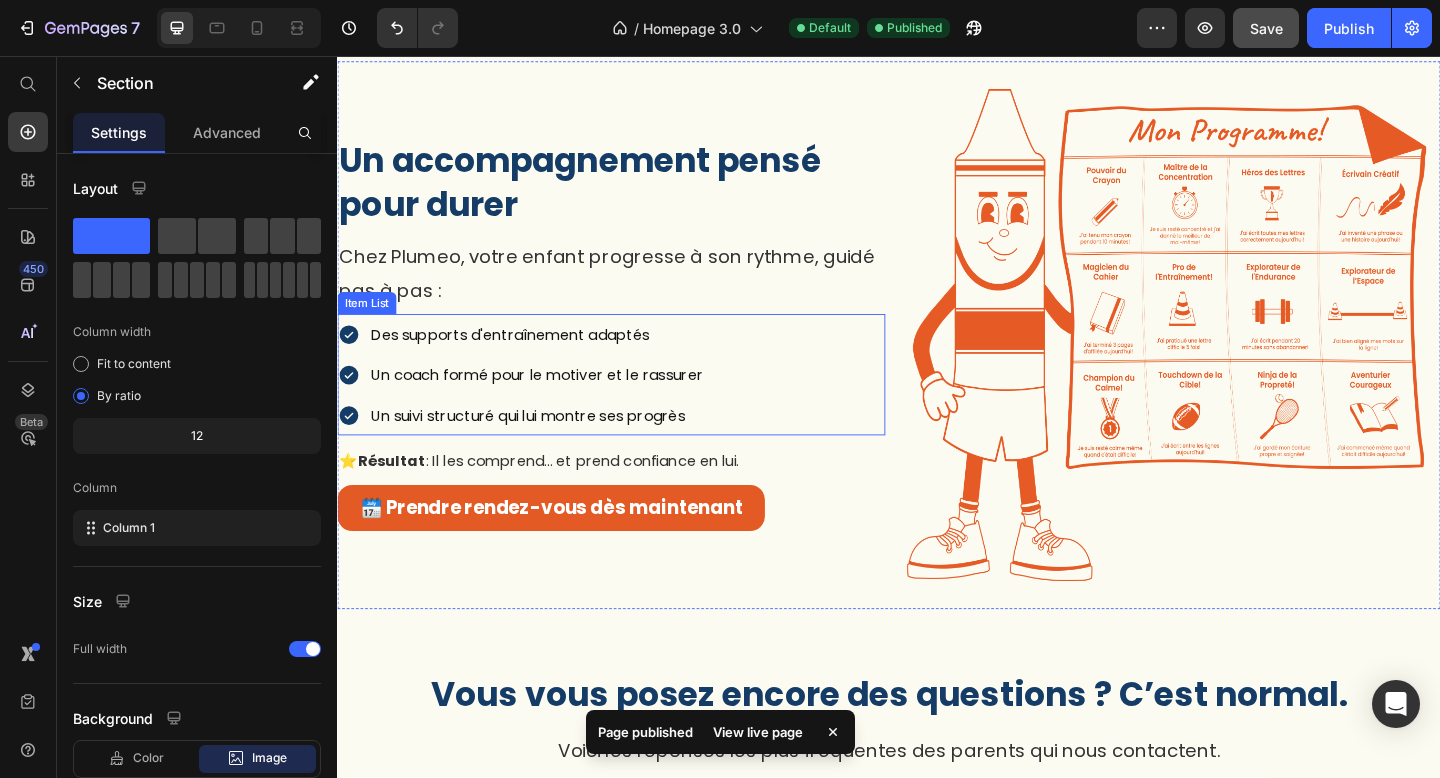 click on "Des supports d'entraînement adaptés" at bounding box center [524, 359] 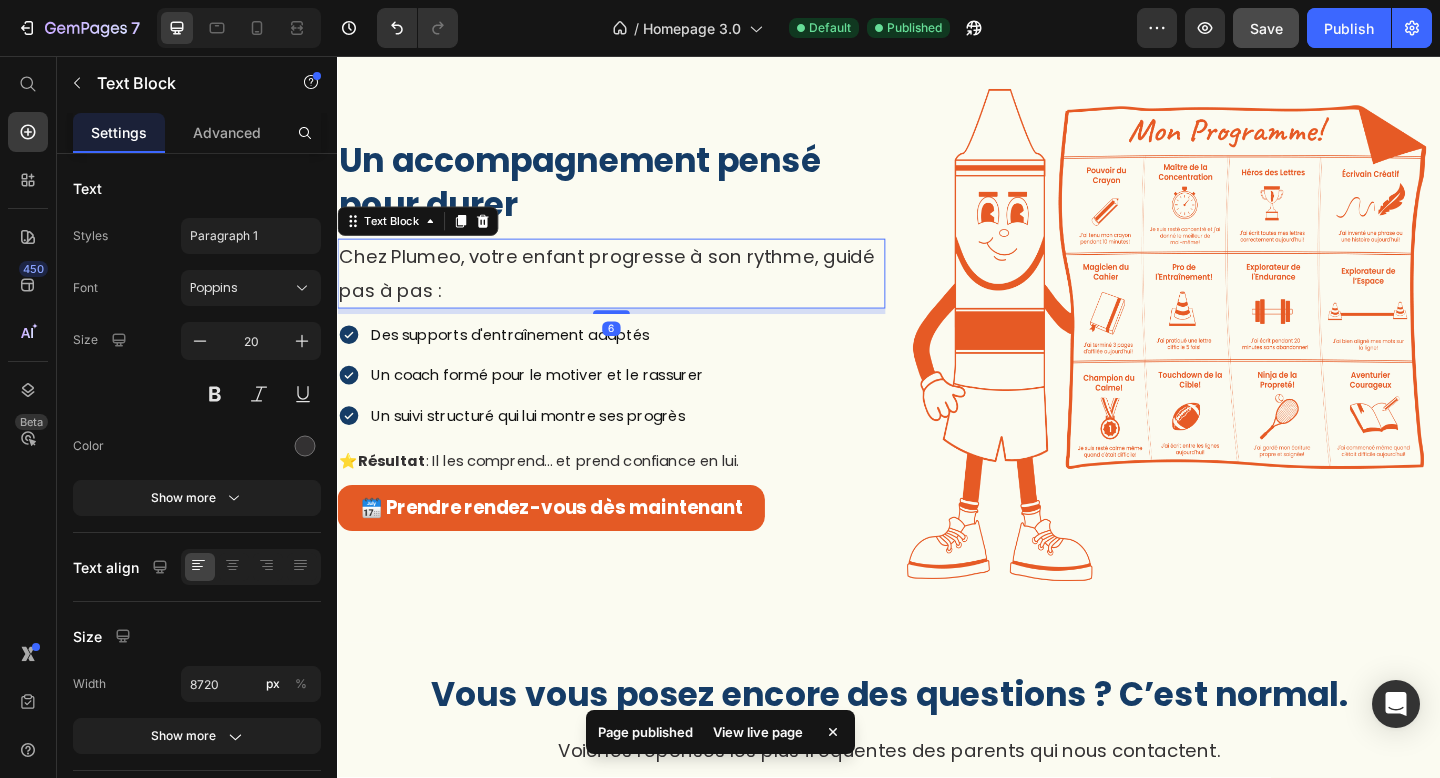 click on "Chez Plumeo, votre enfant progresse à son rythme, guidé pas à pas :" at bounding box center (635, 293) 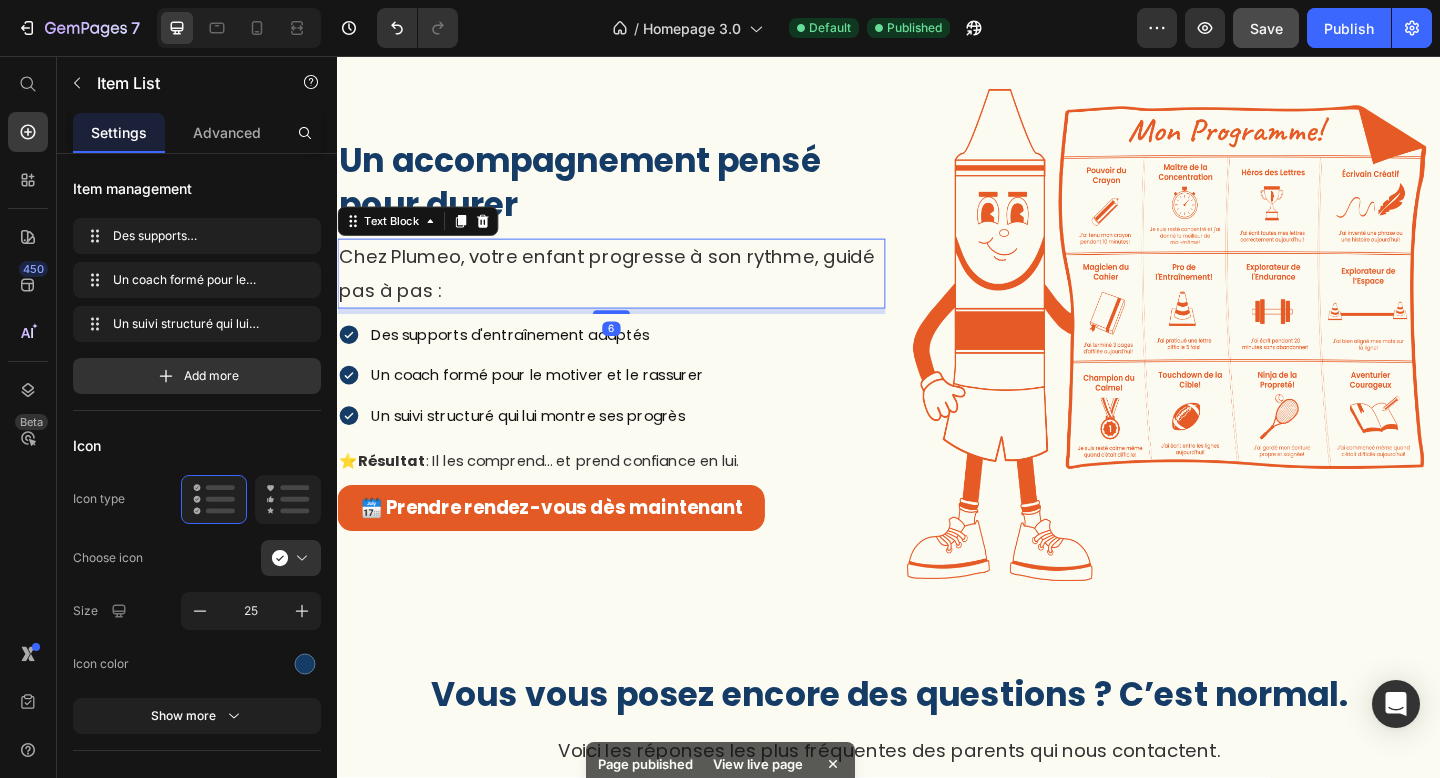 click on "Des supports d'entraînement adaptés" at bounding box center [524, 359] 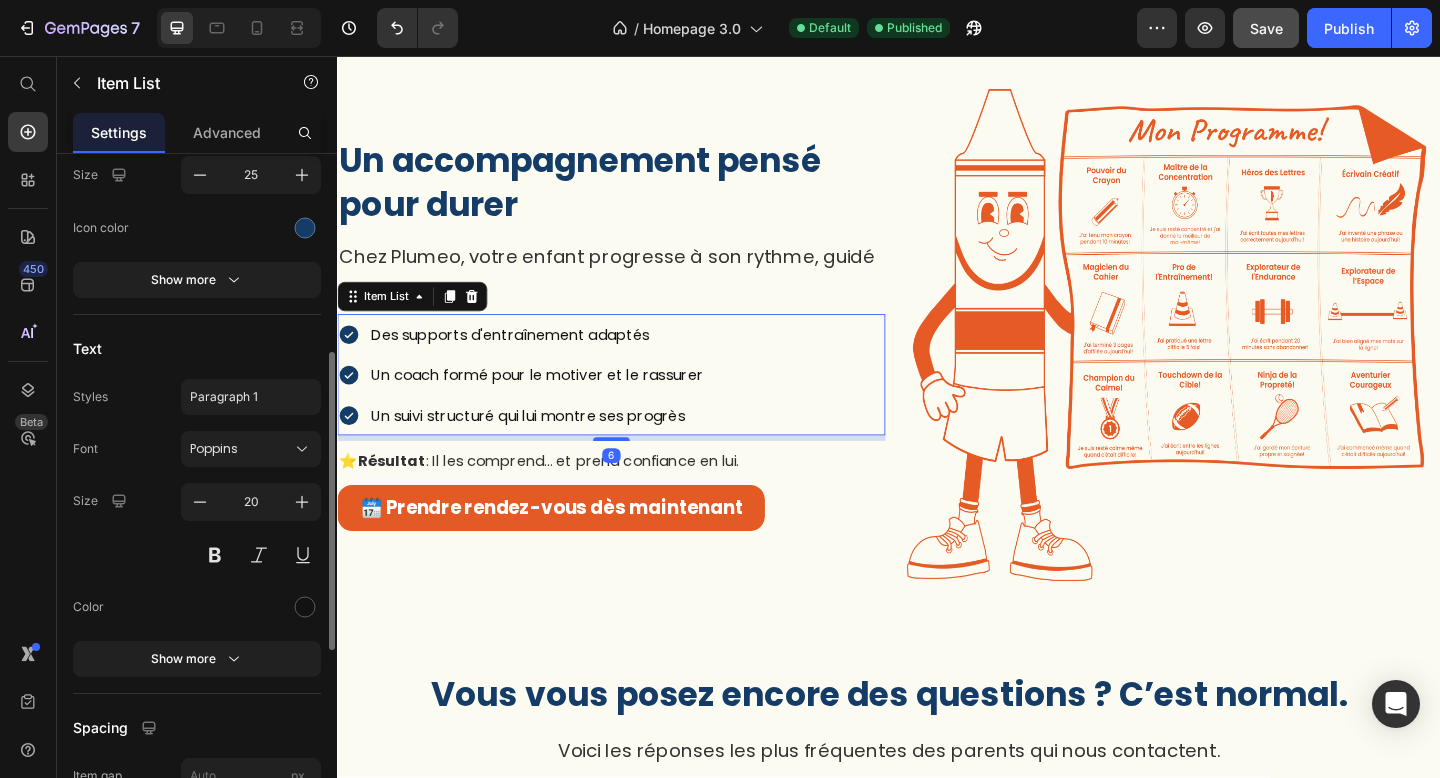 scroll, scrollTop: 444, scrollLeft: 0, axis: vertical 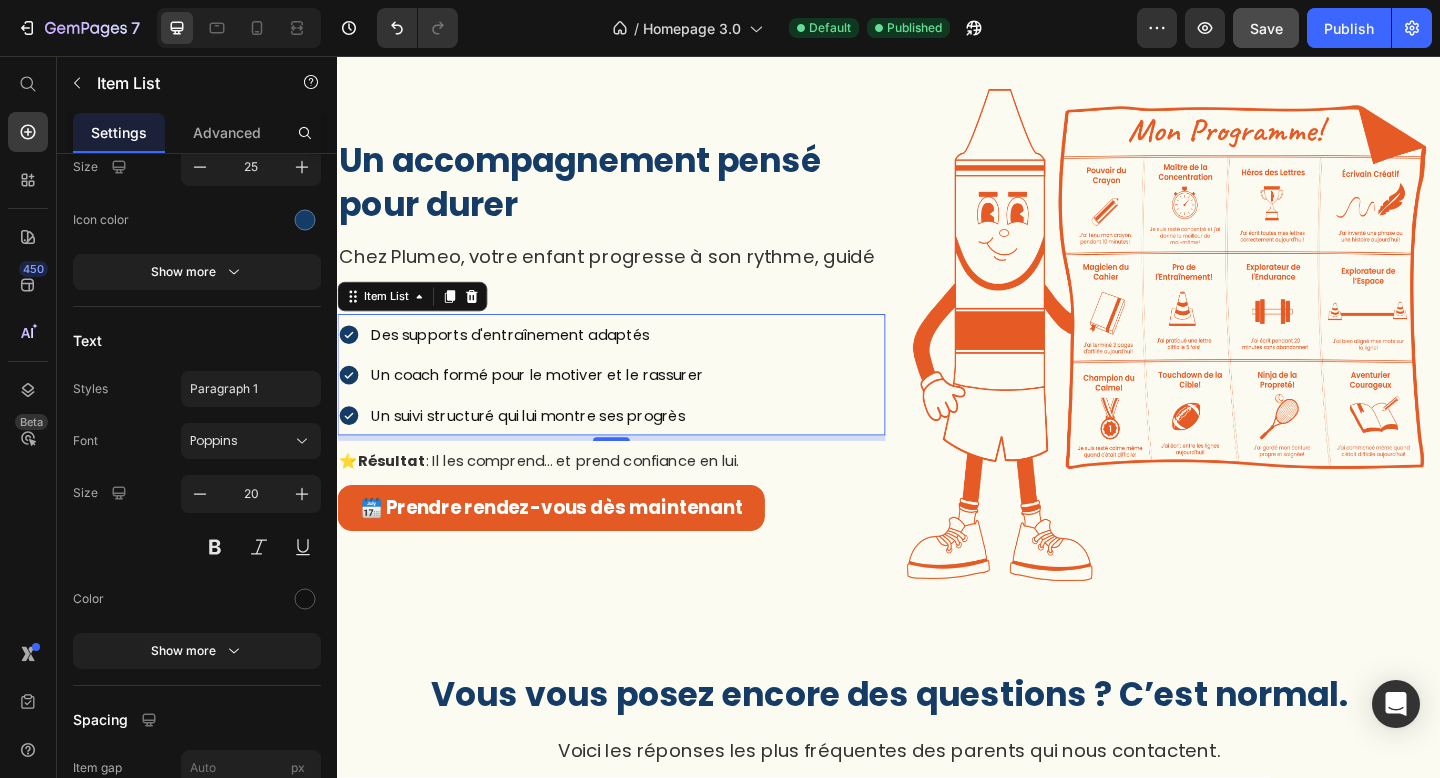 click on "Des supports d'entraînement adaptés" at bounding box center [524, 359] 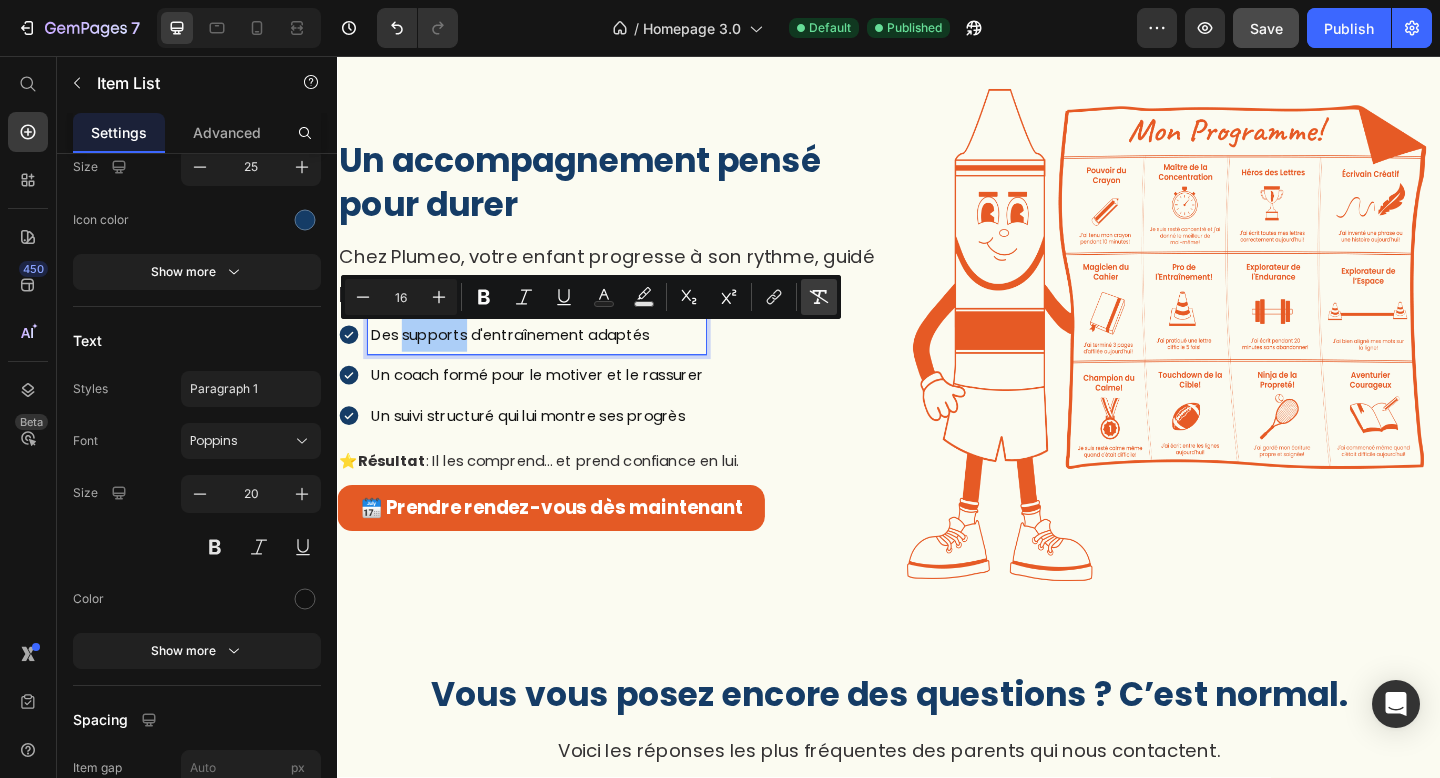 click 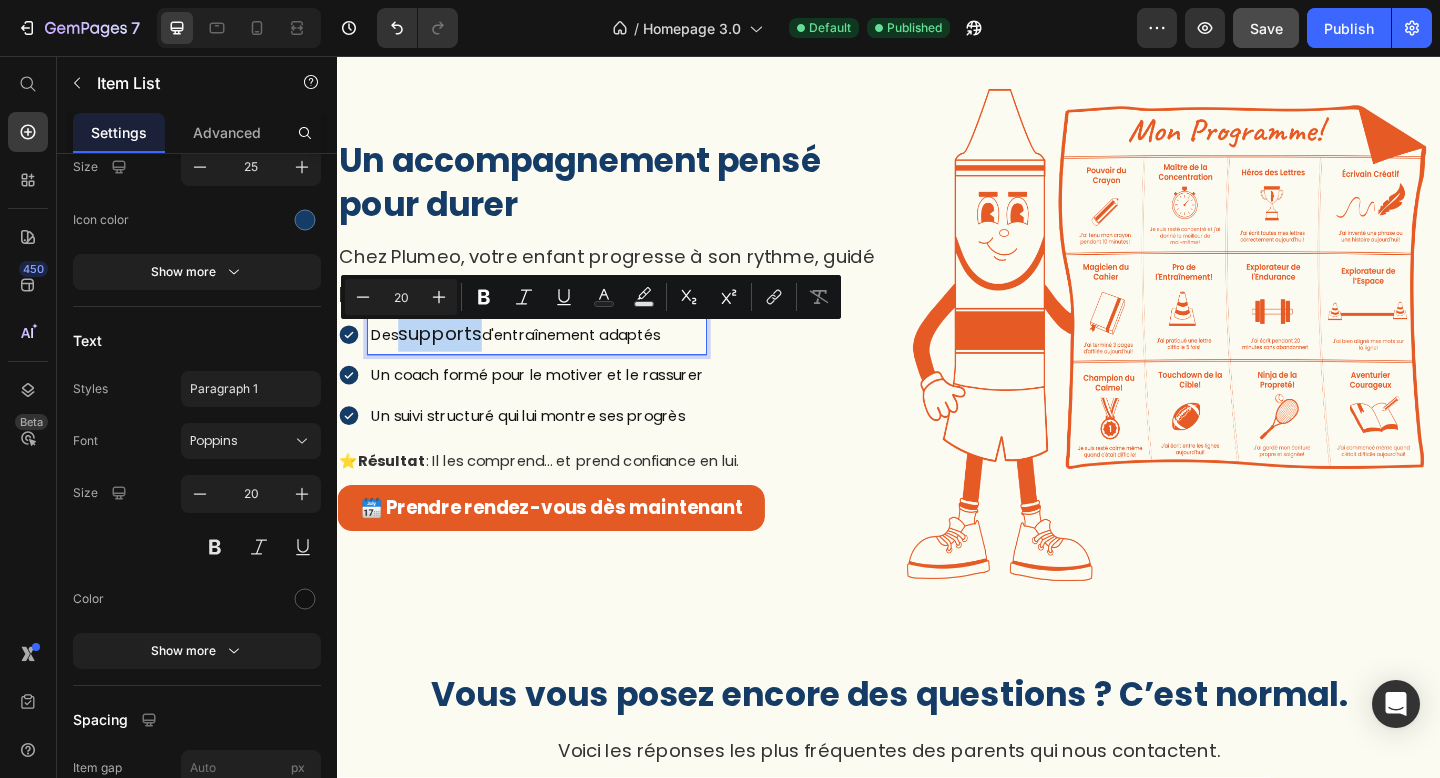 type on "16" 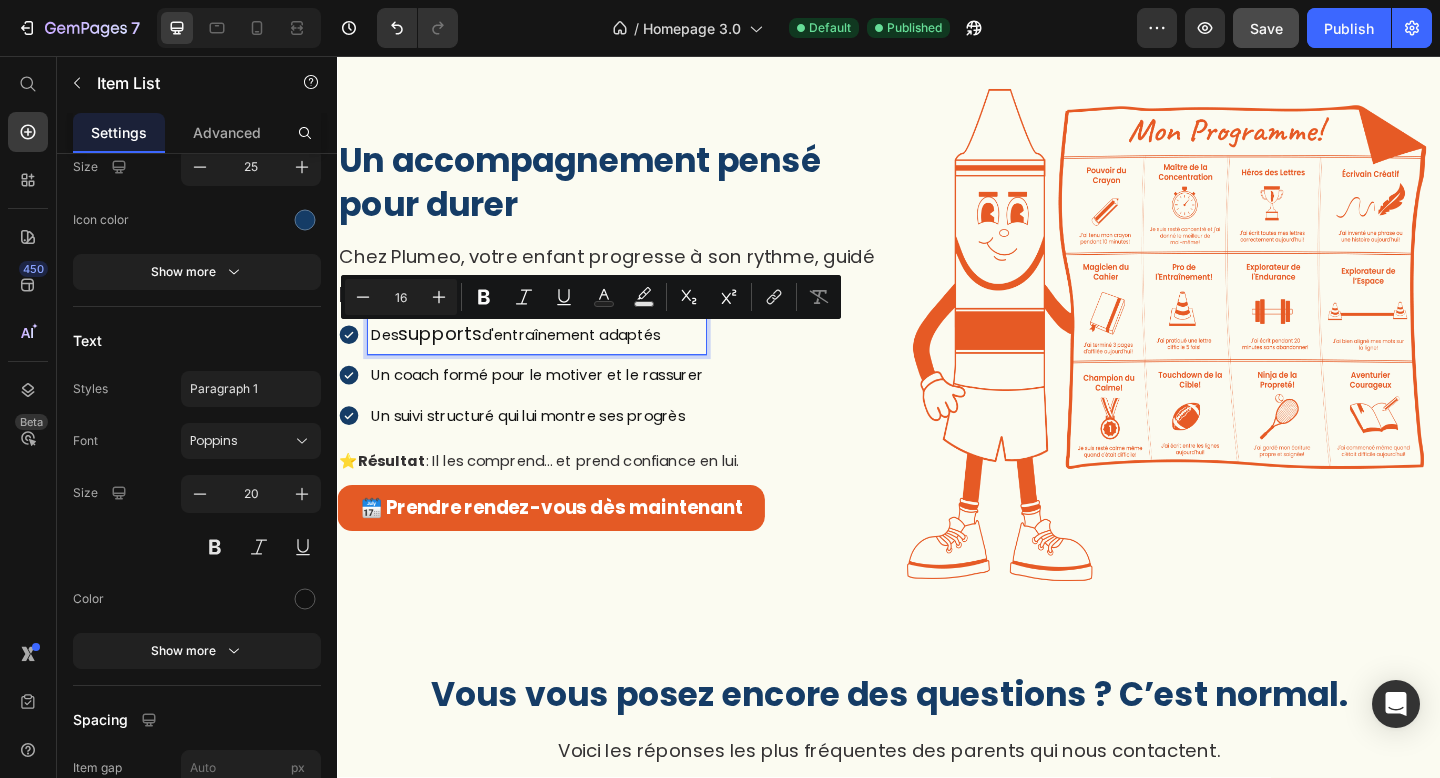click on "Des  supports  d'entraînement adaptés" at bounding box center (554, 359) 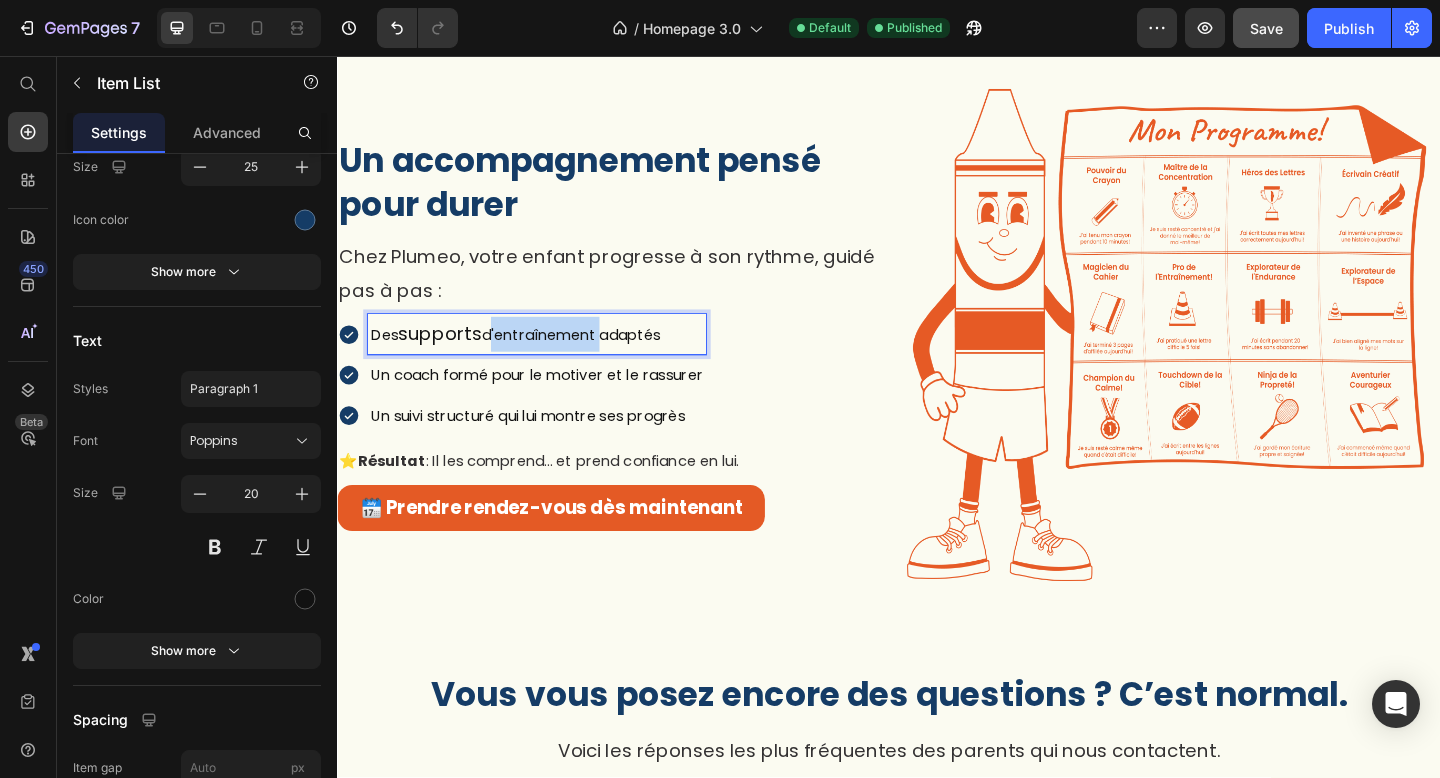 click on "Des  supports  d'entraînement adaptés" at bounding box center (554, 359) 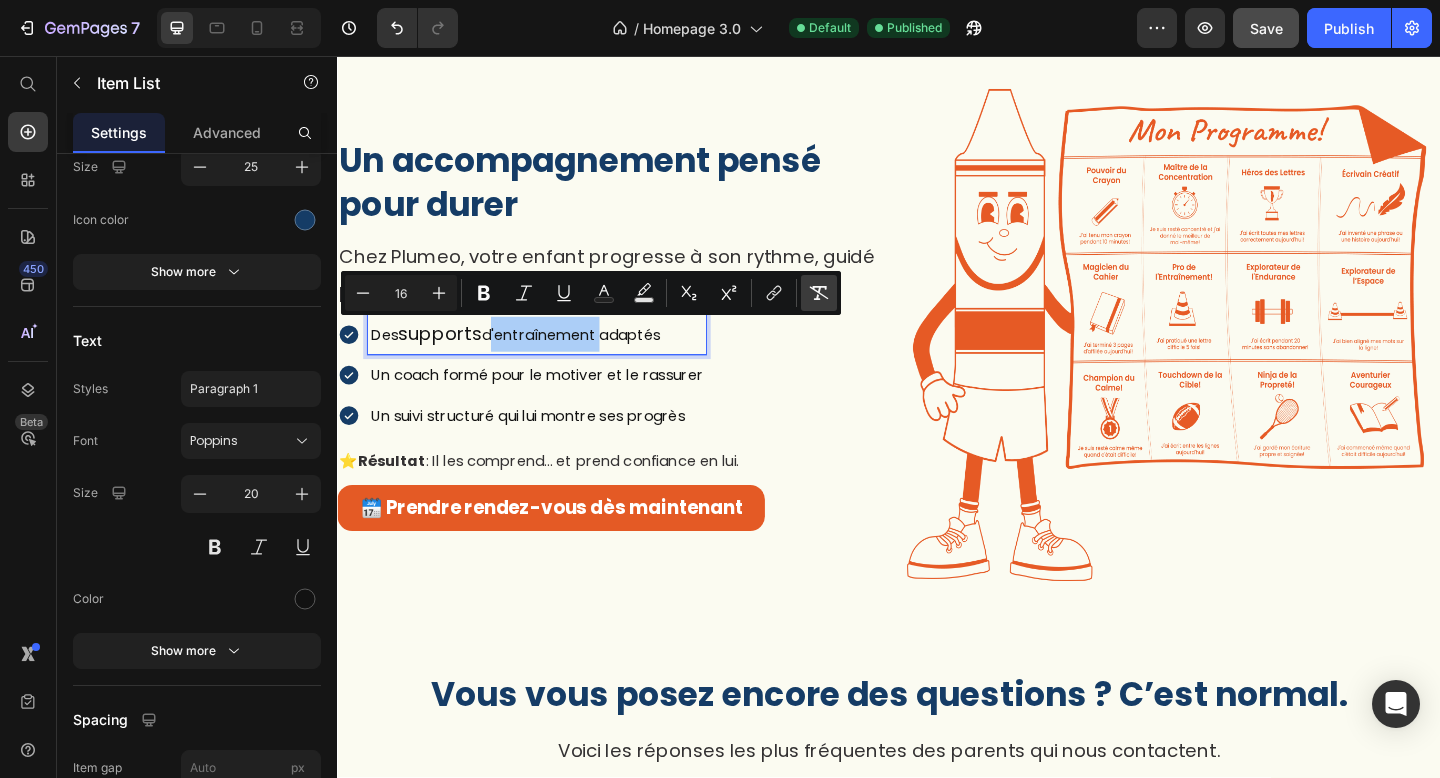click 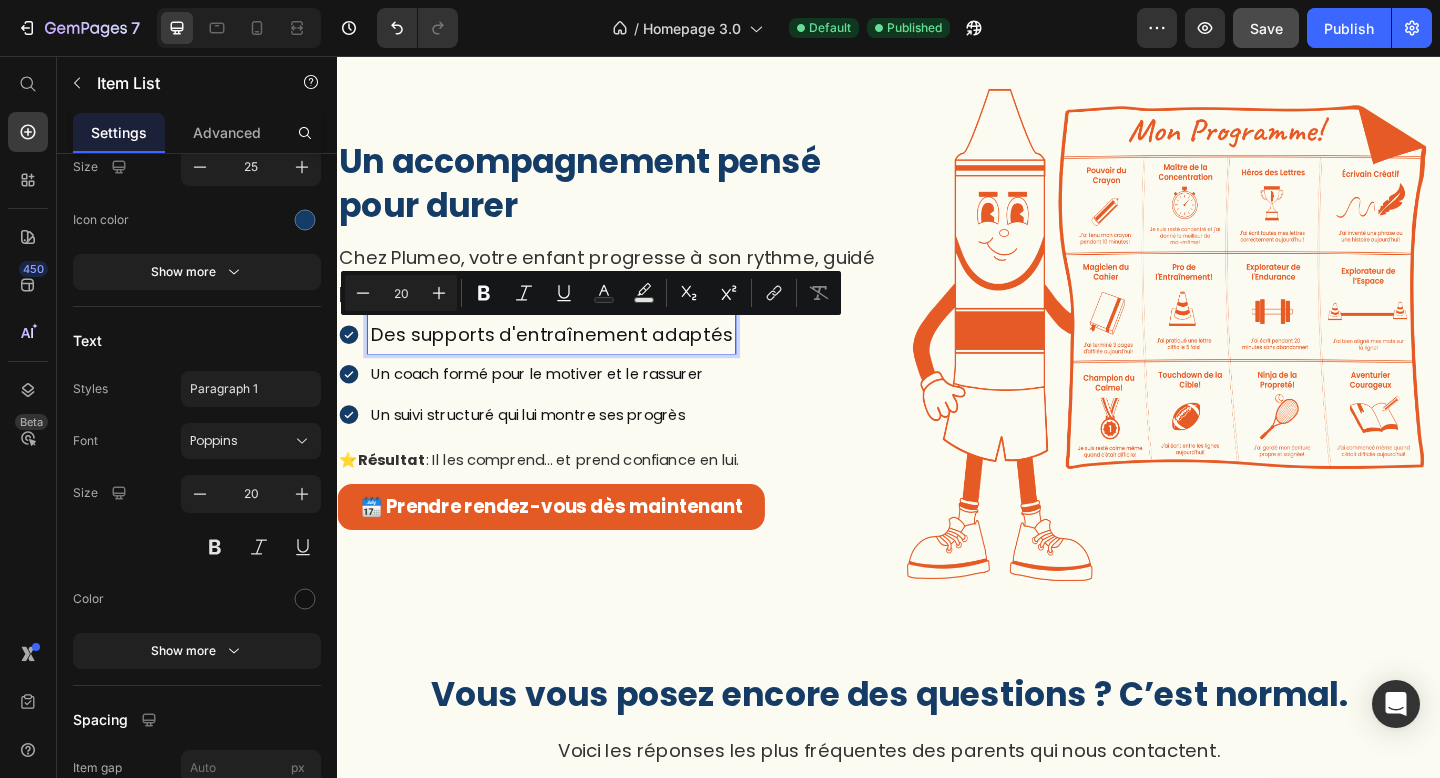 type on "16" 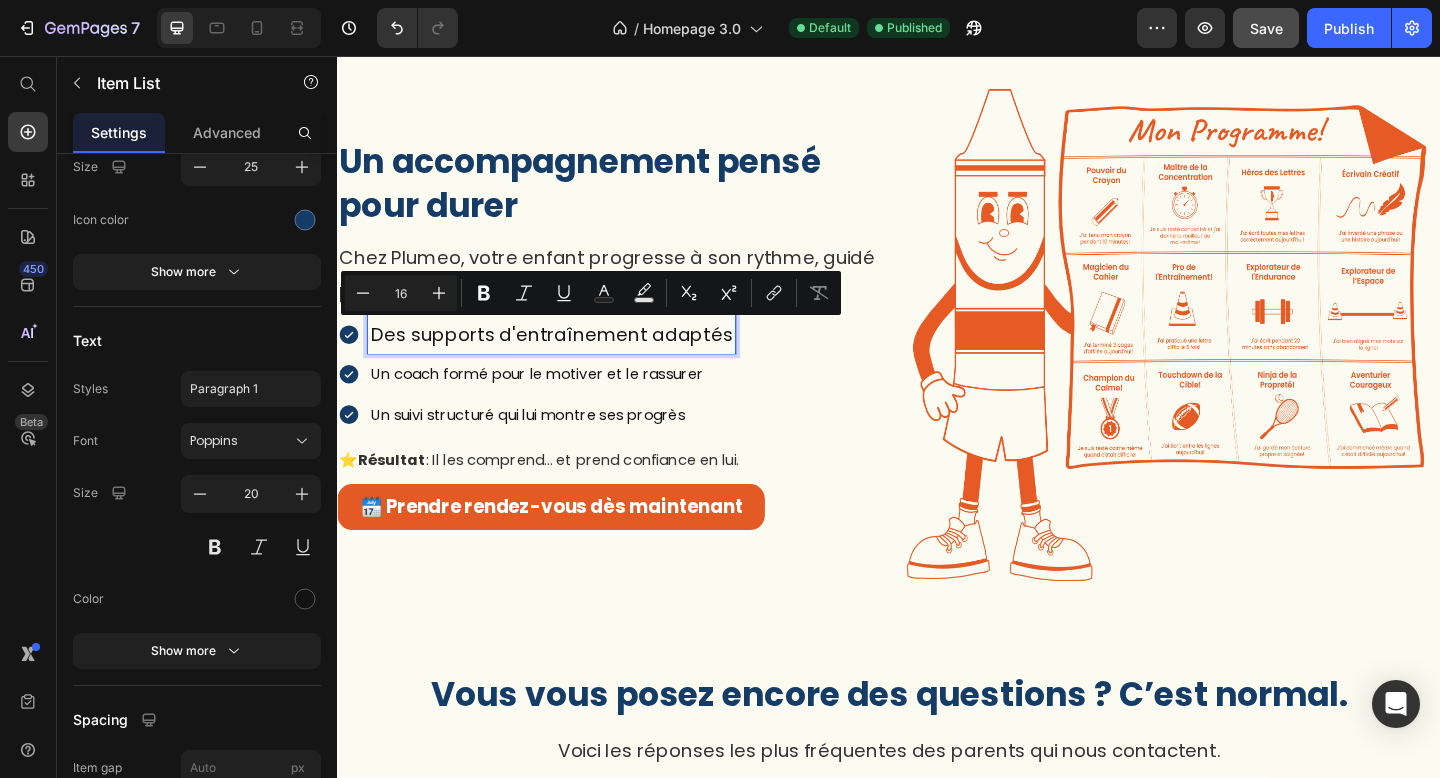 click on "Un coach formé pour le motiver et le rassurer" at bounding box center [554, 402] 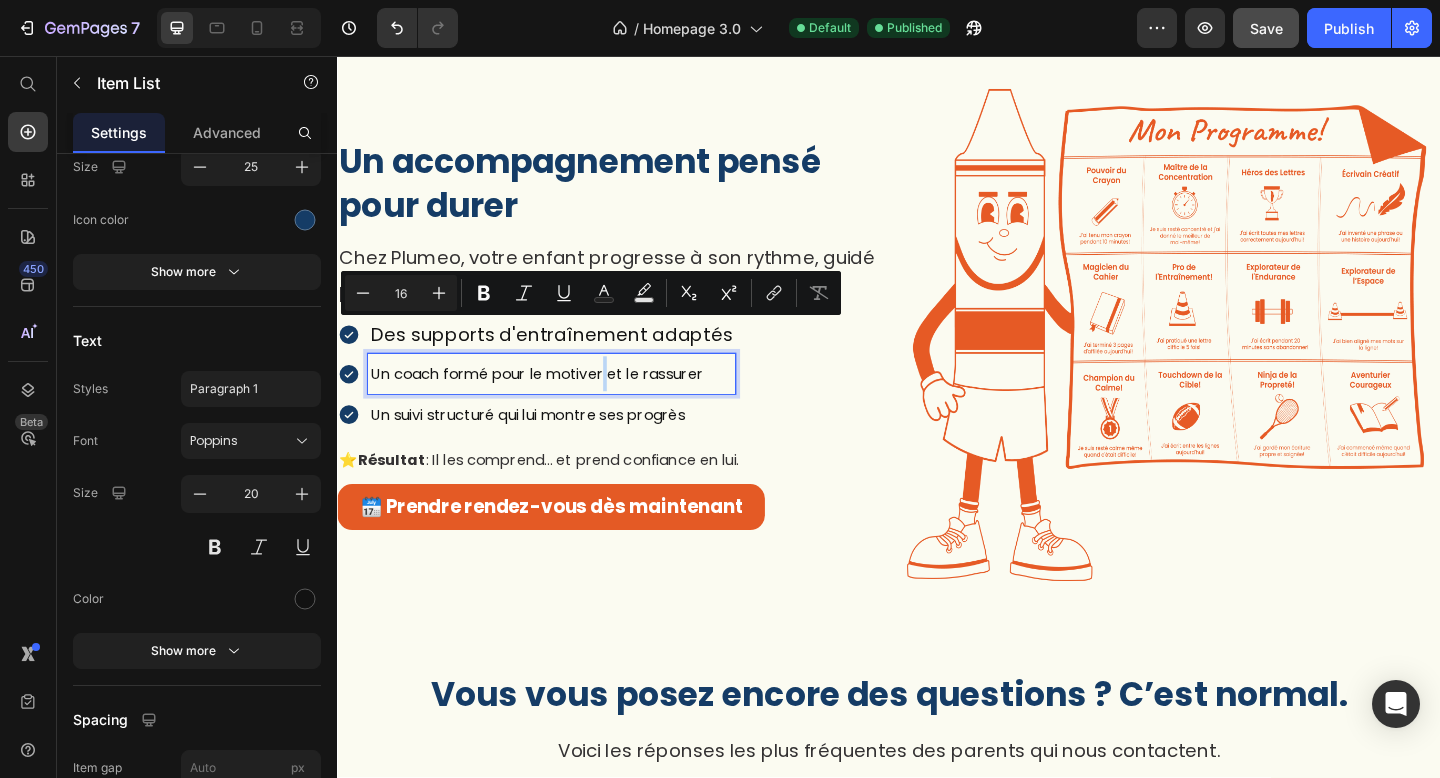 click on "Un coach formé pour le motiver et le rassurer" at bounding box center (554, 402) 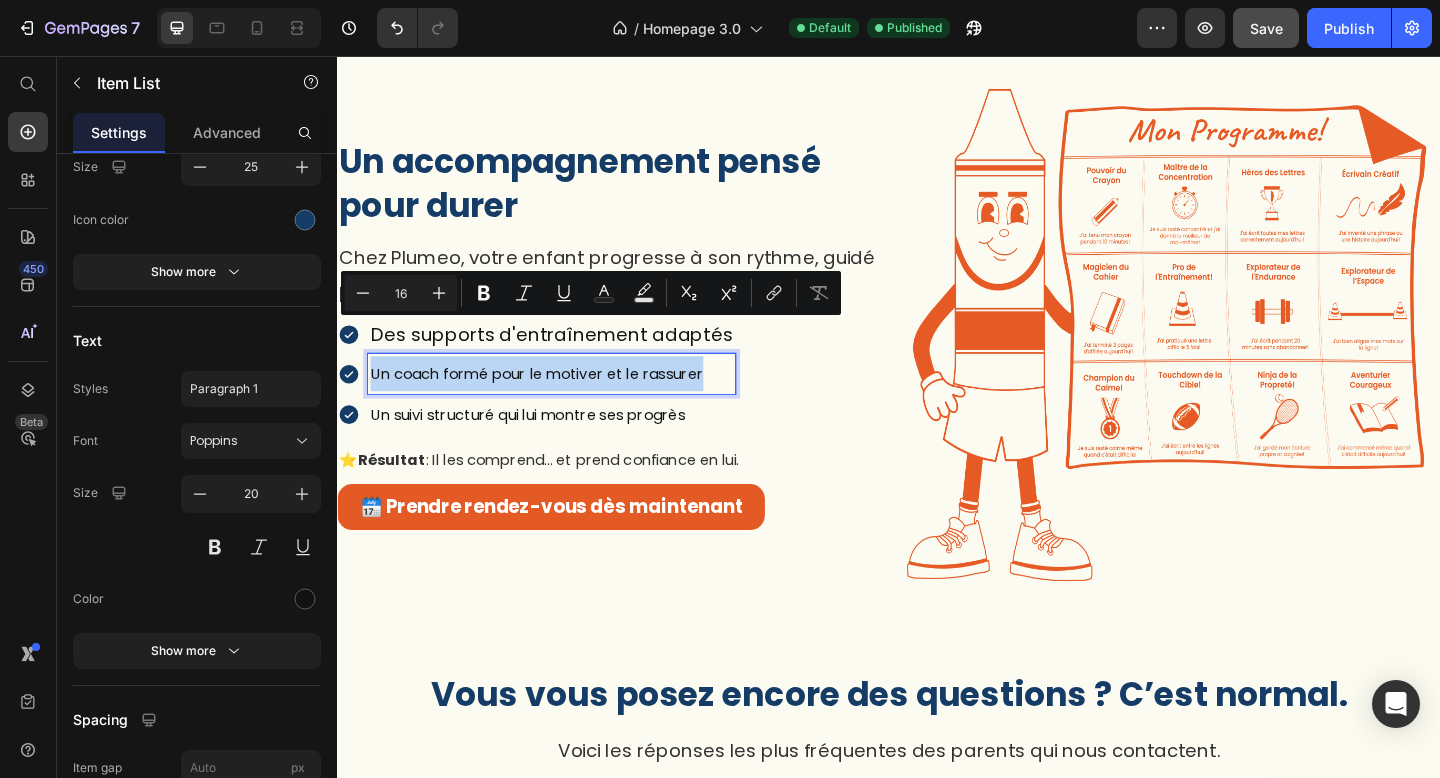 click on "Un coach formé pour le motiver et le rassurer" at bounding box center (554, 402) 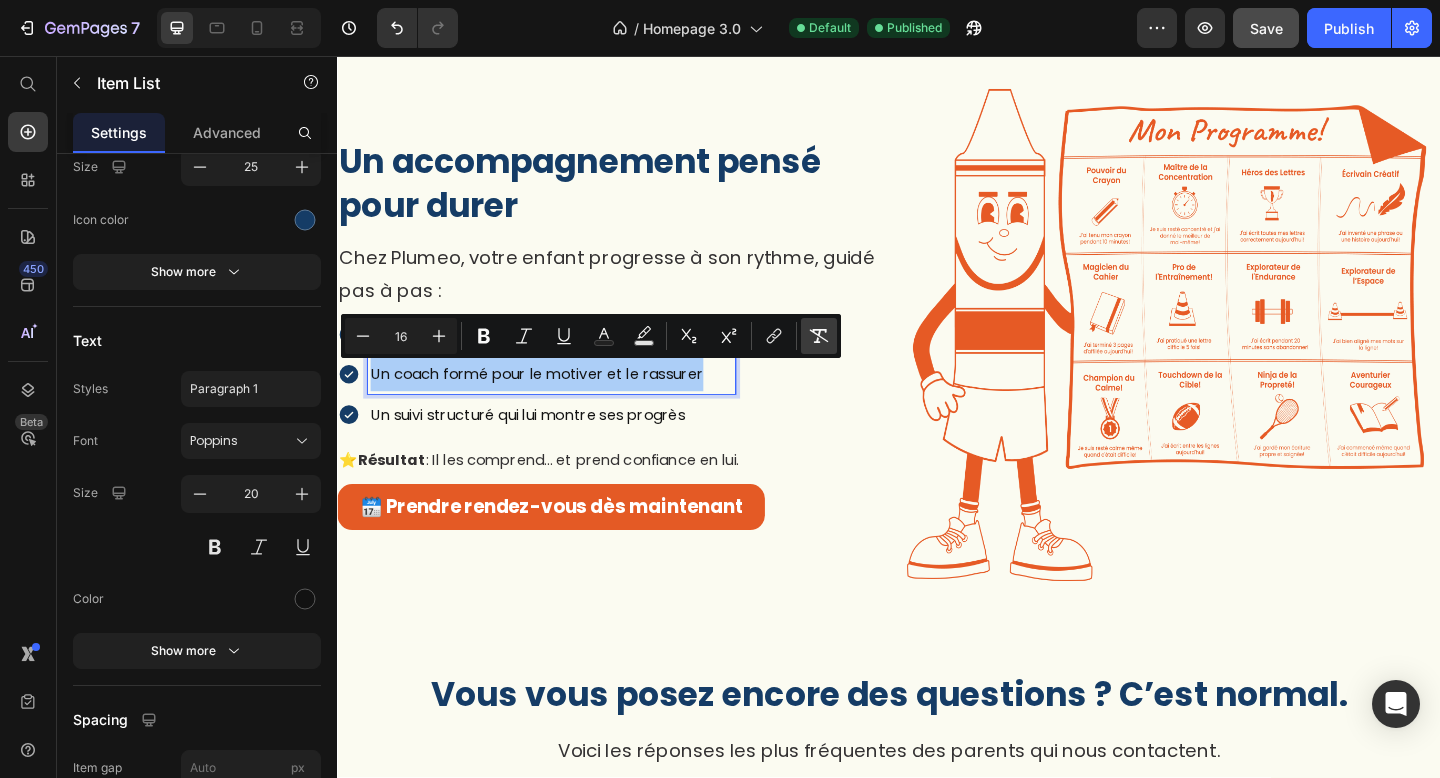 click 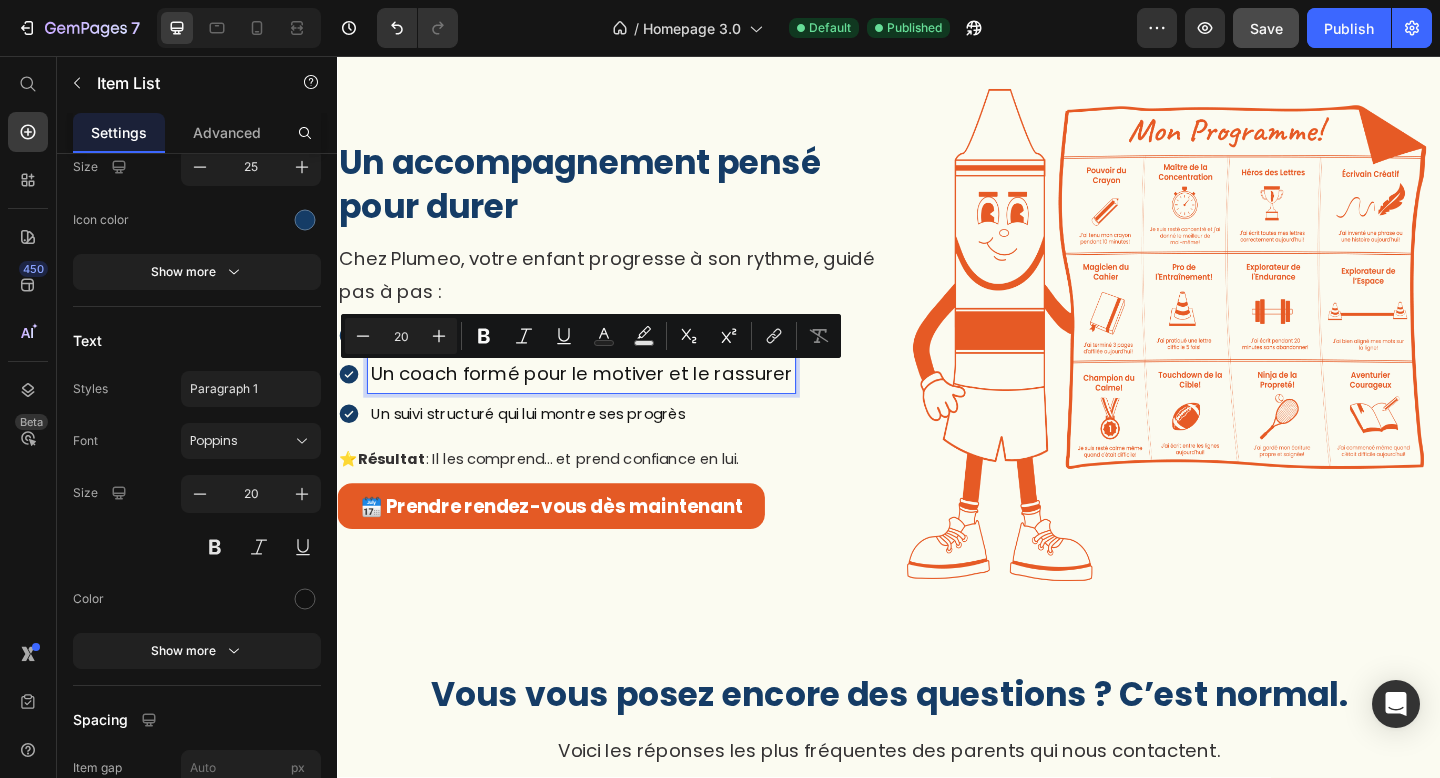 type on "16" 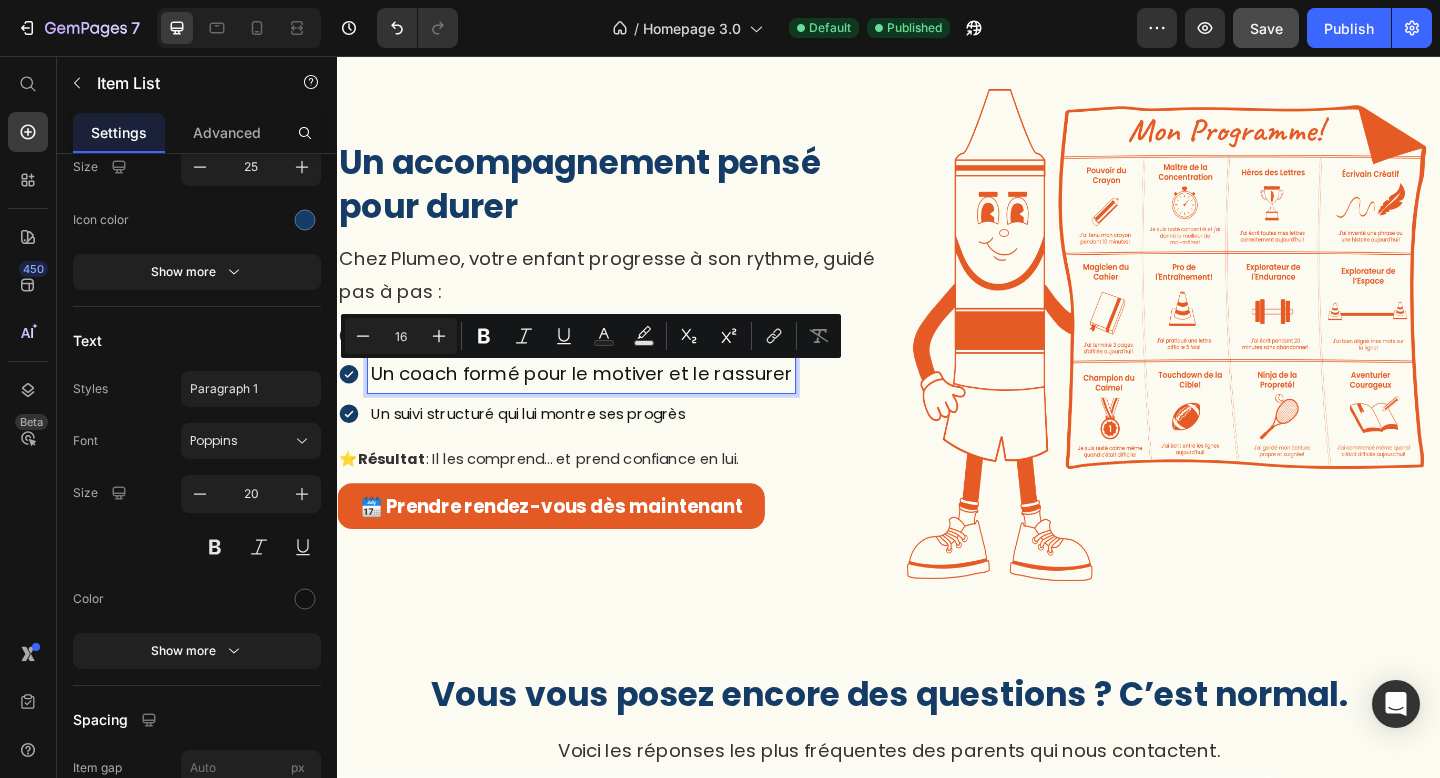 click on "Un suivi structuré qui lui montre ses progrès" at bounding box center [544, 445] 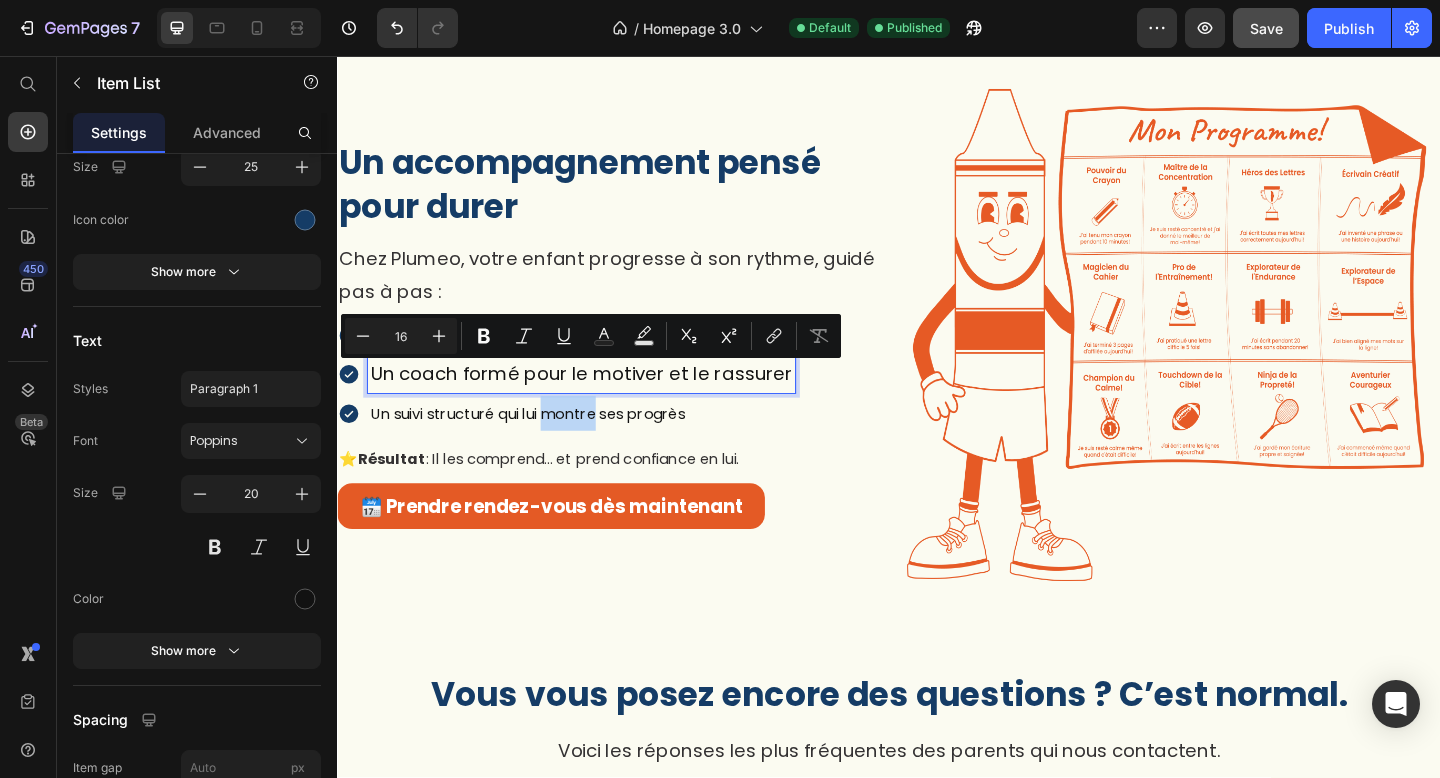 click on "Un suivi structuré qui lui montre ses progrès" at bounding box center (544, 445) 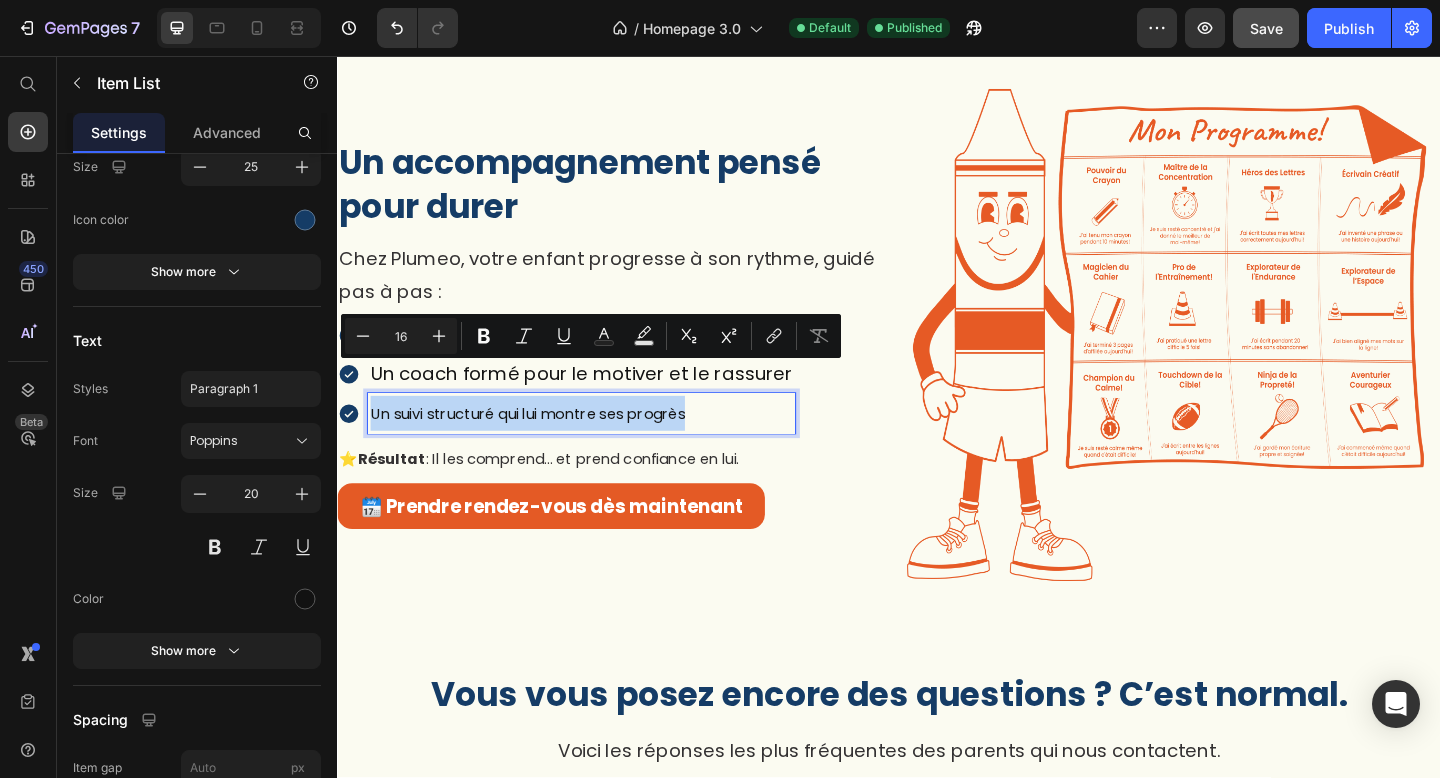 click on "Un suivi structuré qui lui montre ses progrès" at bounding box center [544, 445] 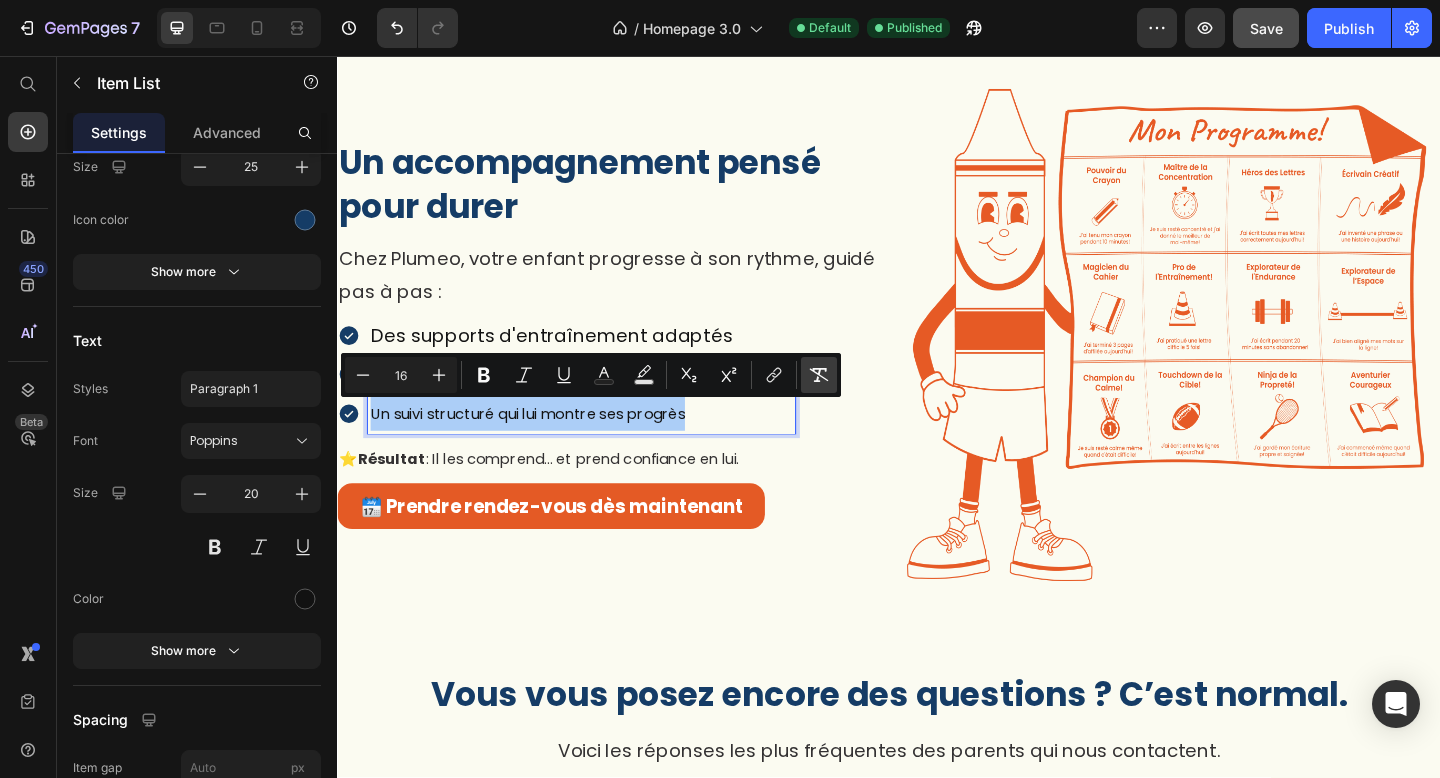 click 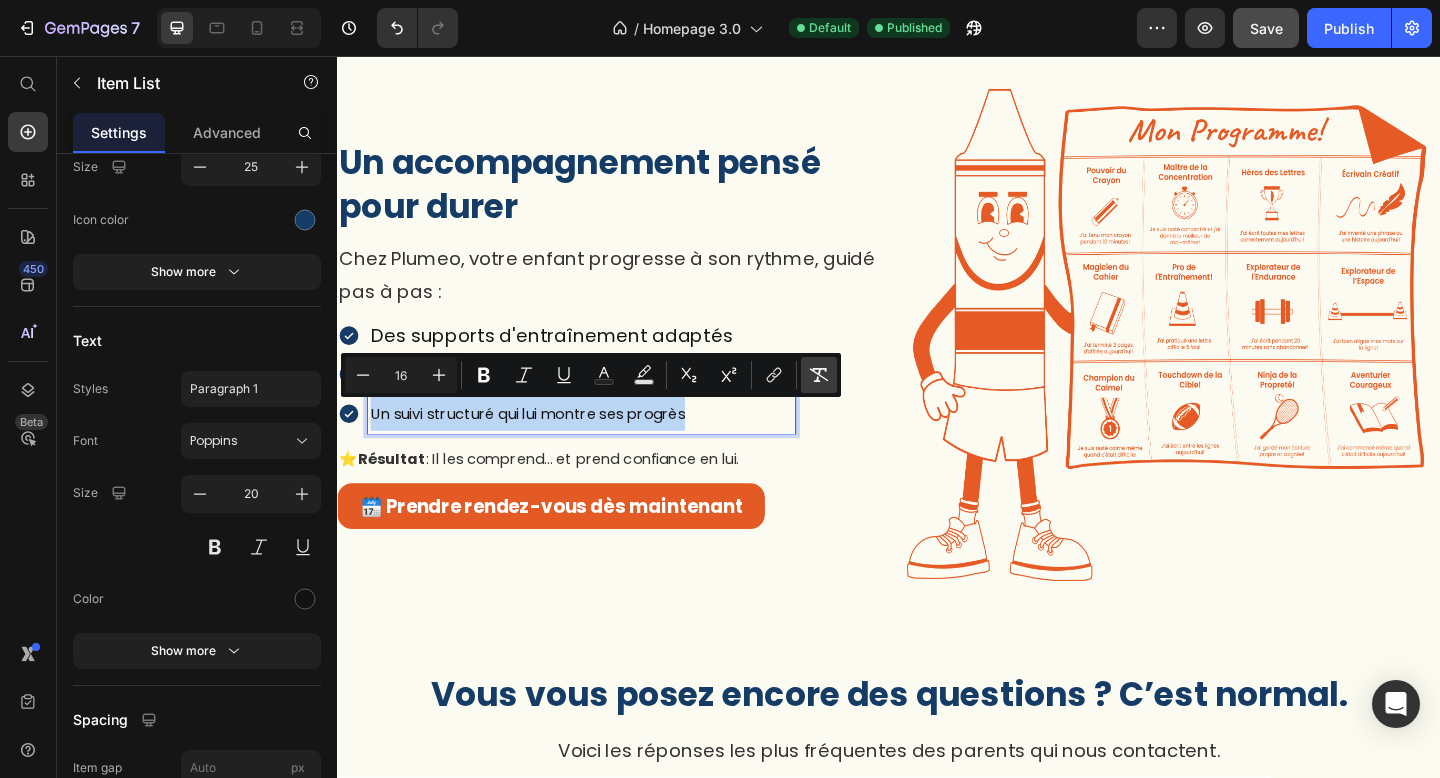 type on "20" 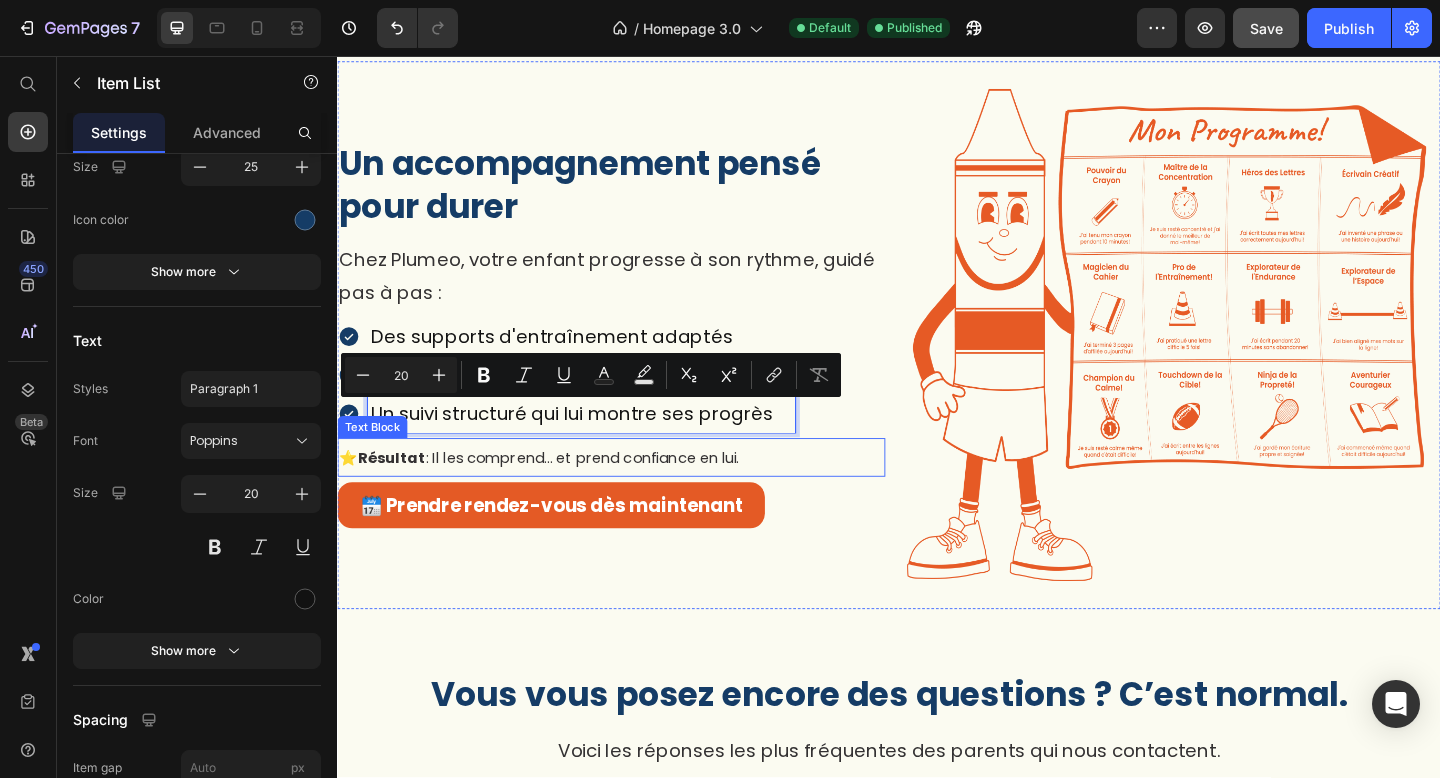 click on "⭐️  Résultat : Il les comprend… et prend confiance en lui." at bounding box center (556, 493) 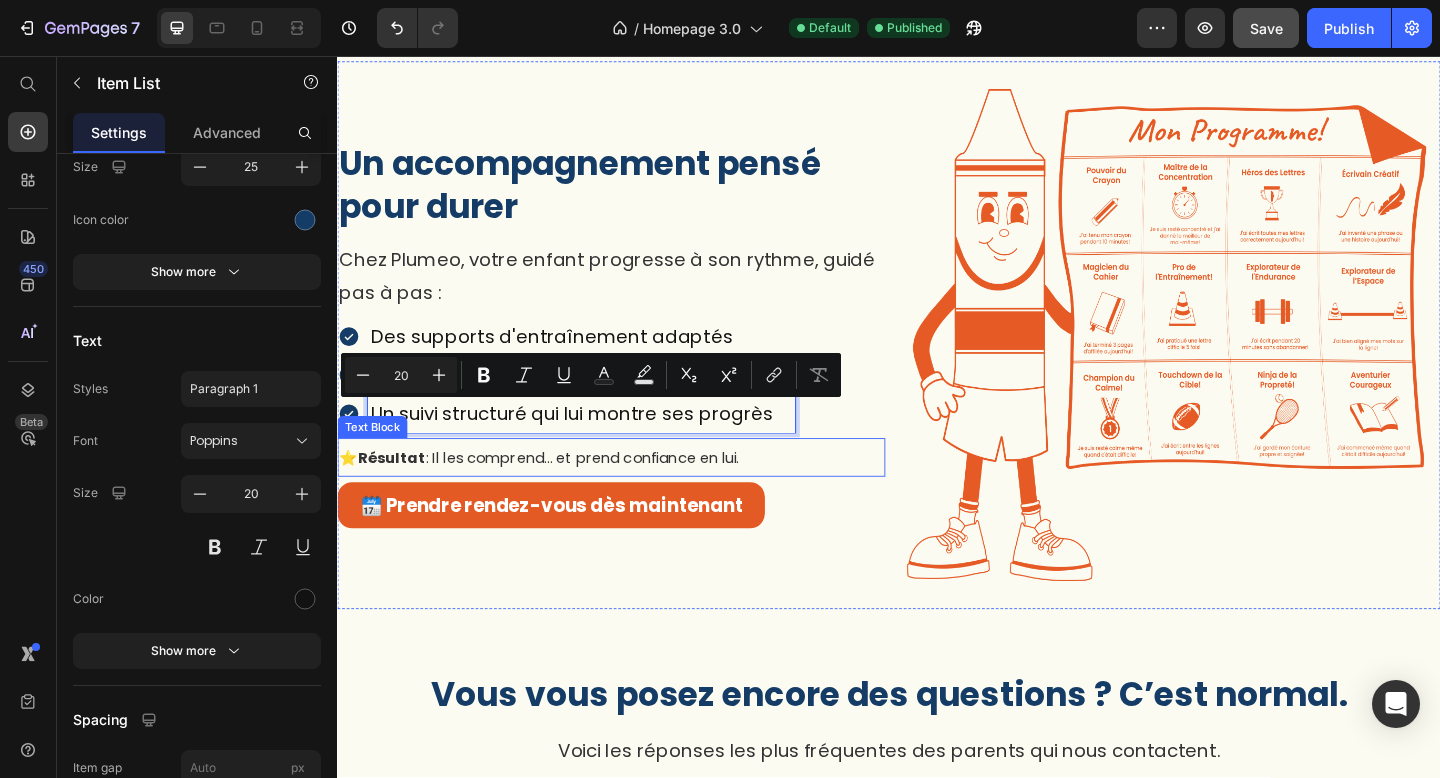 scroll, scrollTop: 0, scrollLeft: 0, axis: both 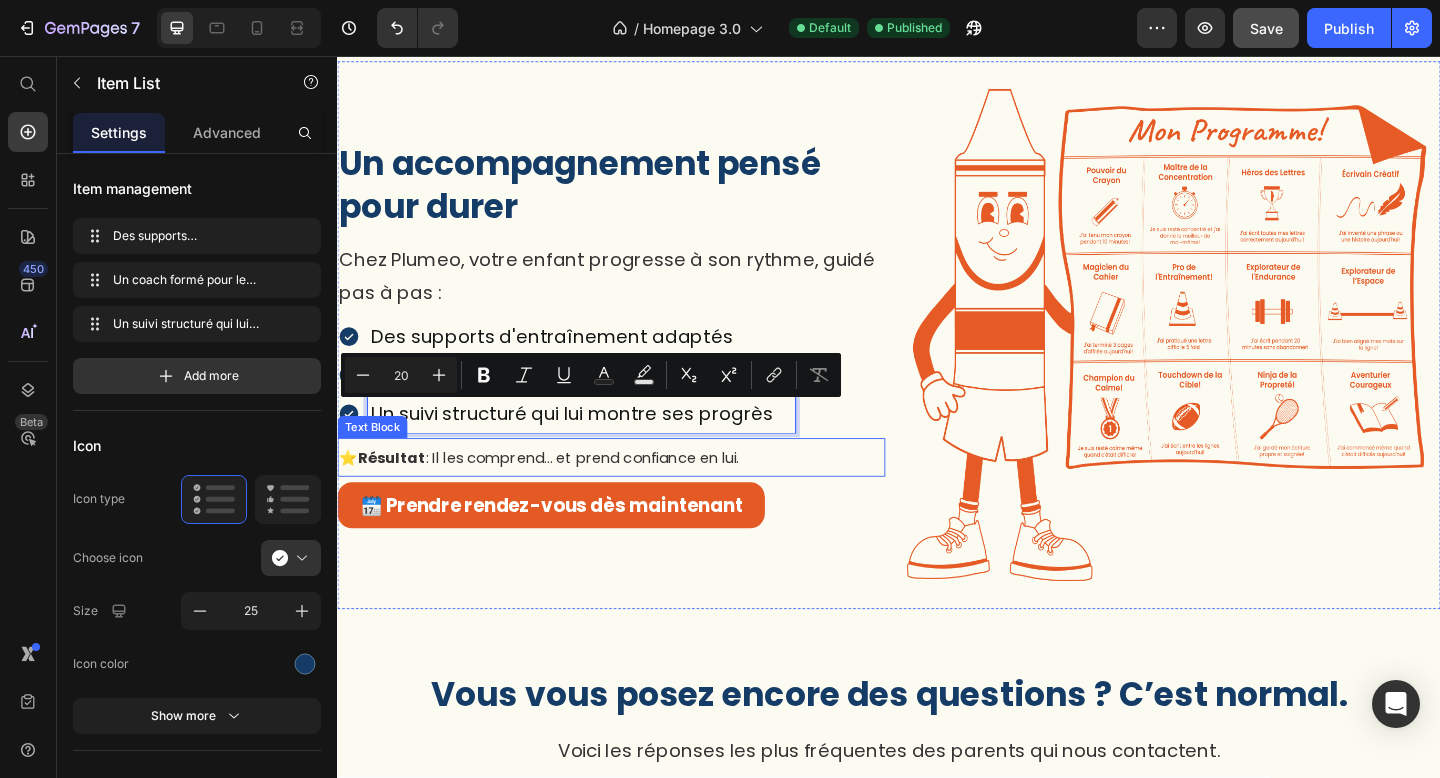 click on "⭐️  Résultat : Il les comprend… et prend confiance en lui." at bounding box center [556, 493] 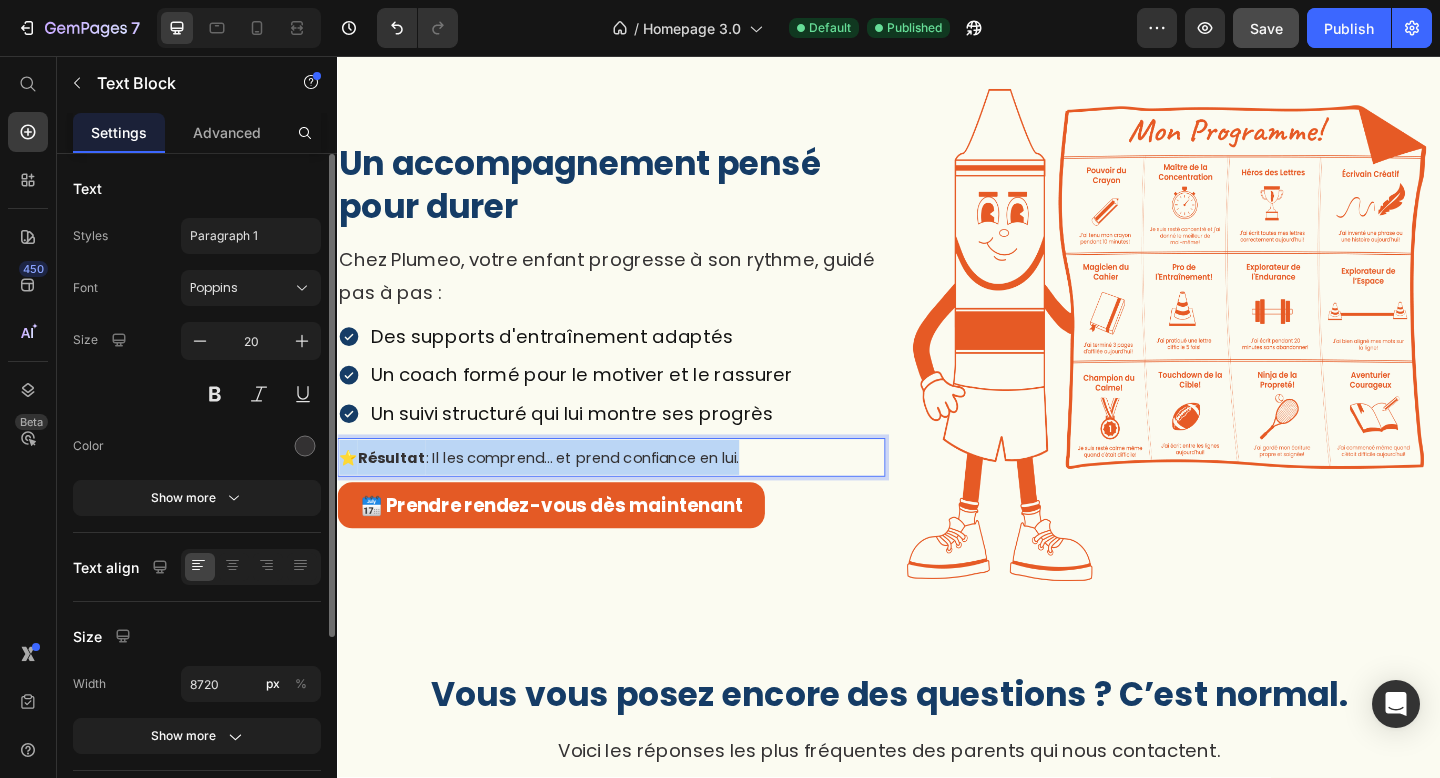 click on "⭐️  Résultat : Il les comprend… et prend confiance en lui." at bounding box center (556, 493) 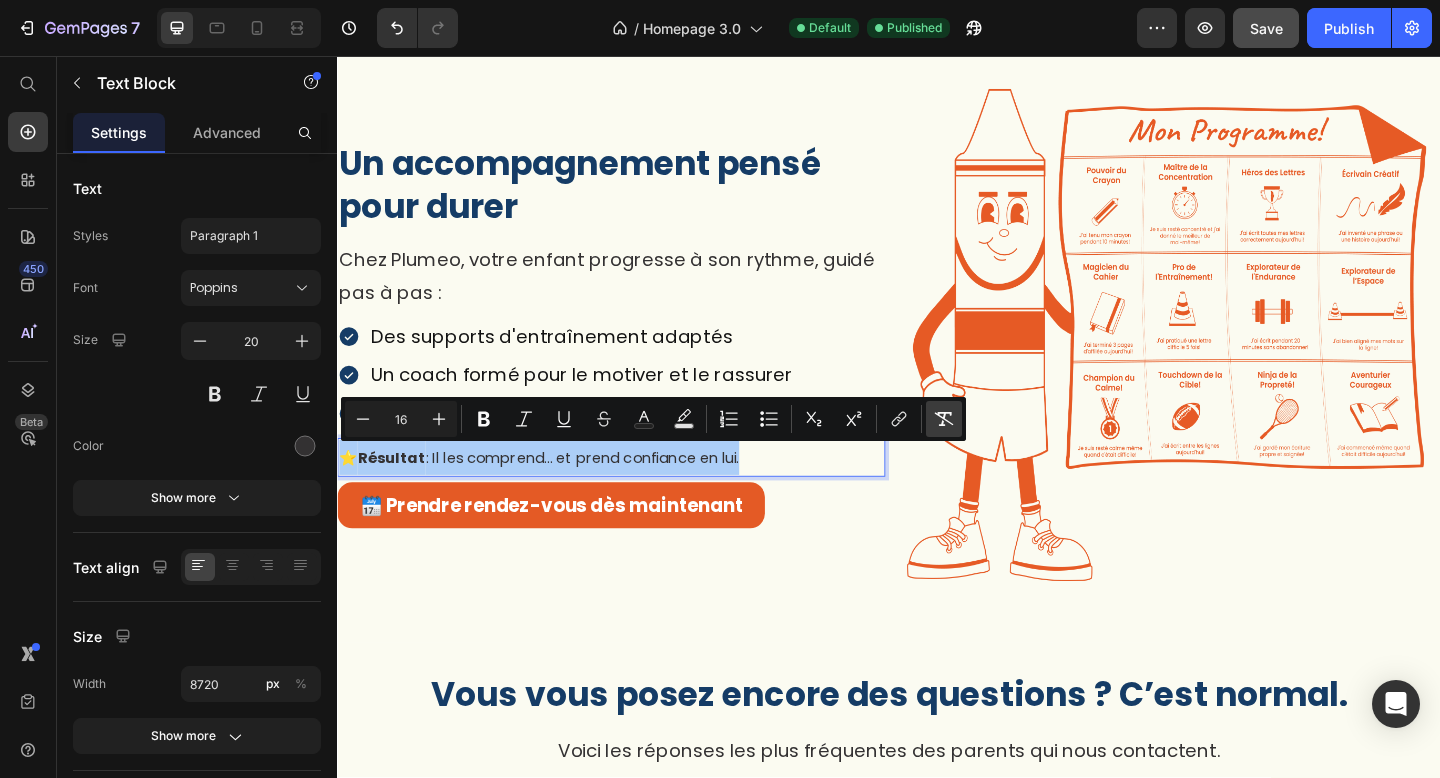 click 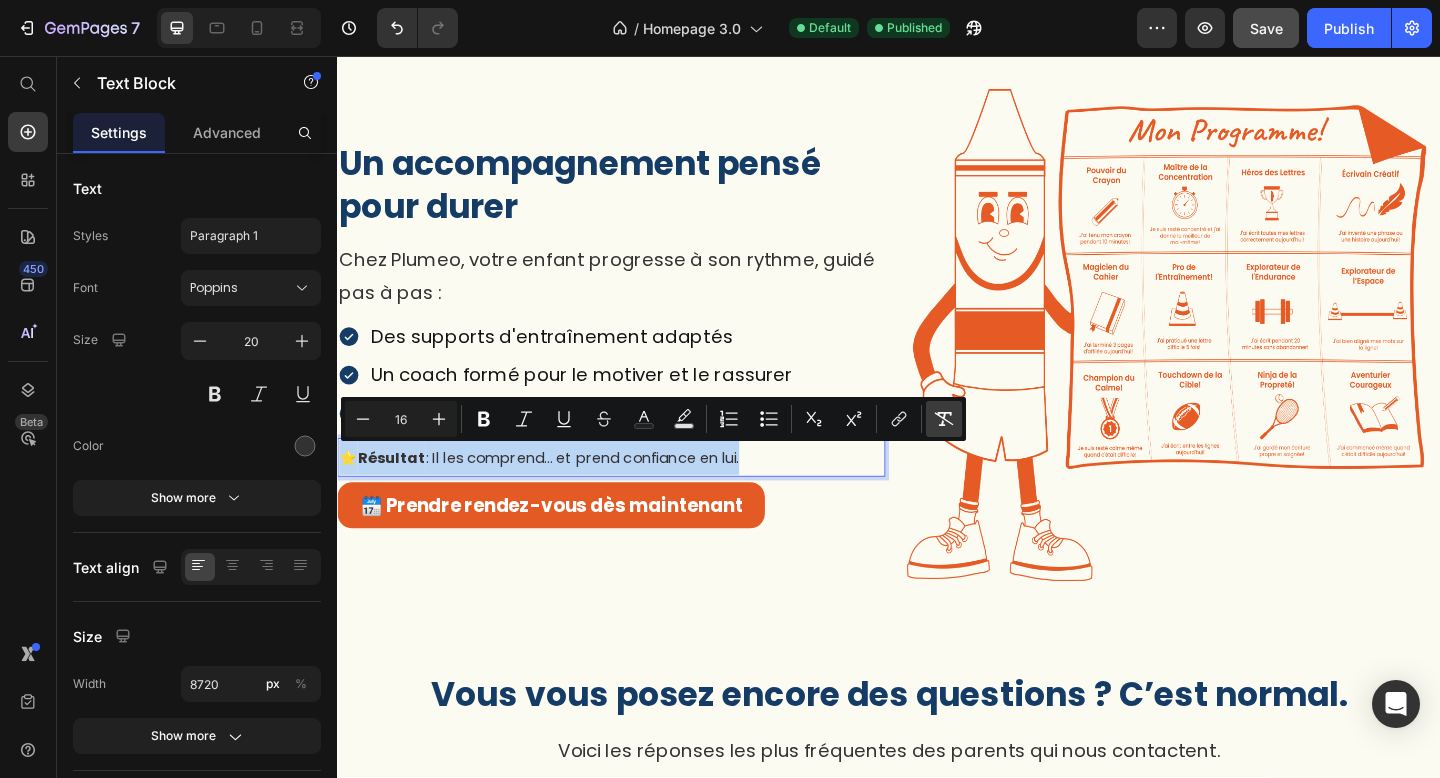 type on "20" 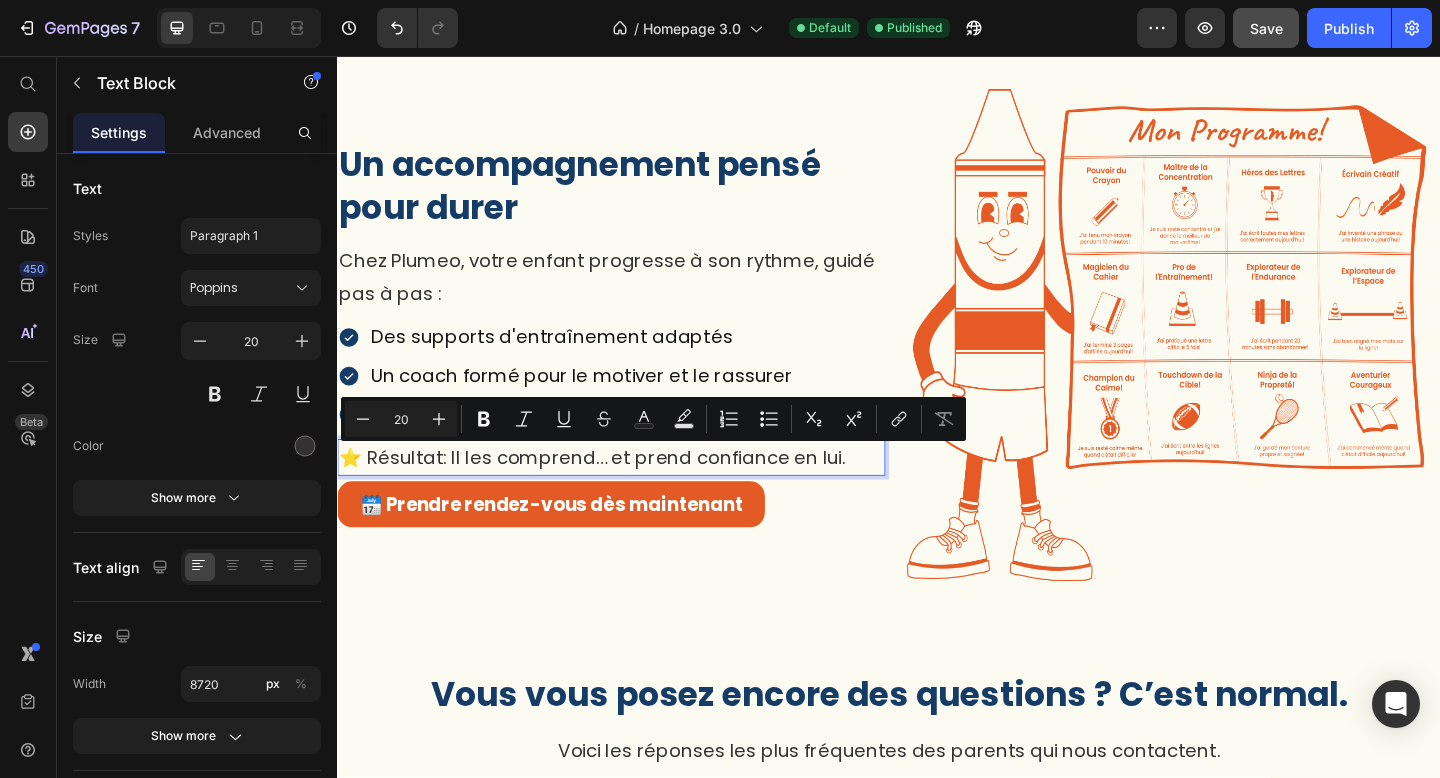 click on "⭐️ Résultat: Il les comprend… et prend confiance en lui." at bounding box center [635, 493] 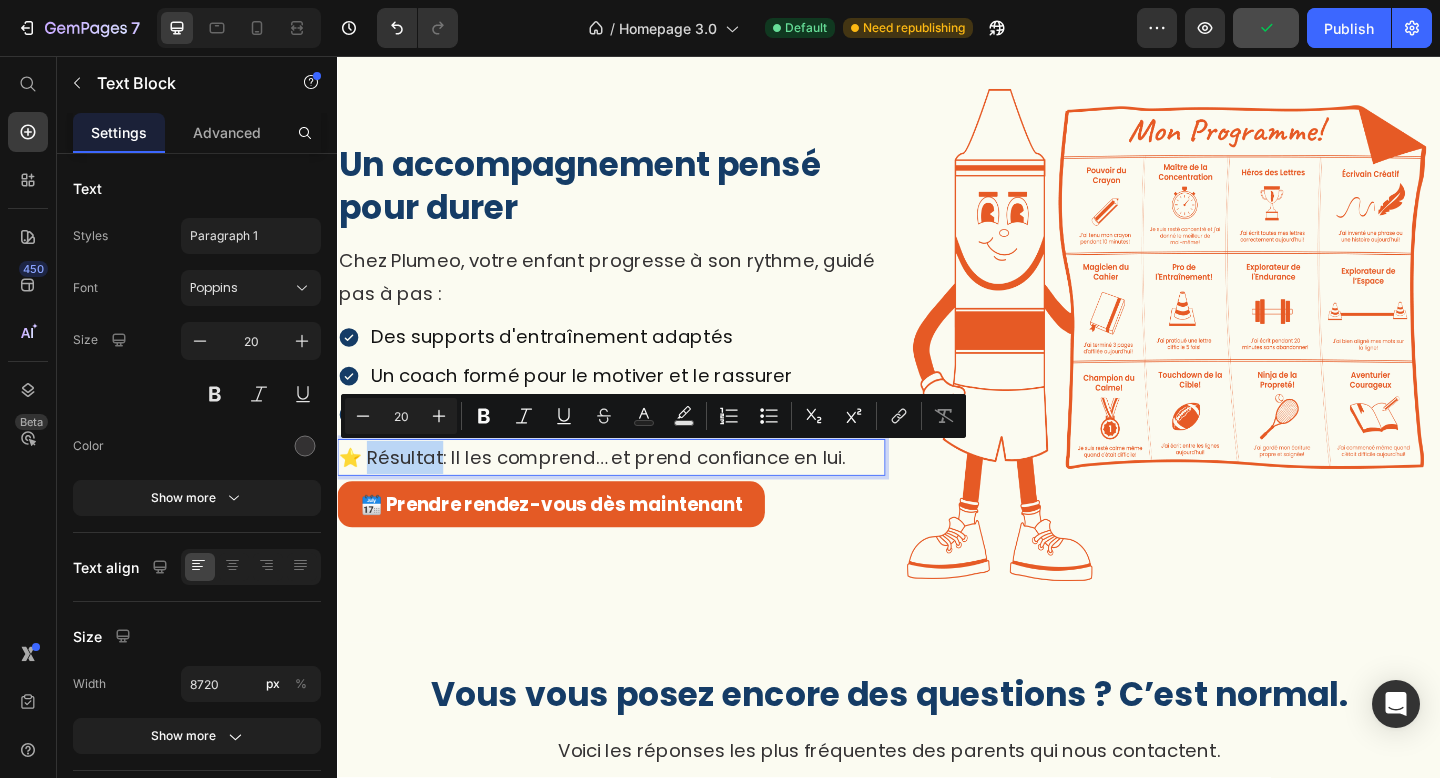 drag, startPoint x: 364, startPoint y: 497, endPoint x: 446, endPoint y: 500, distance: 82.05486 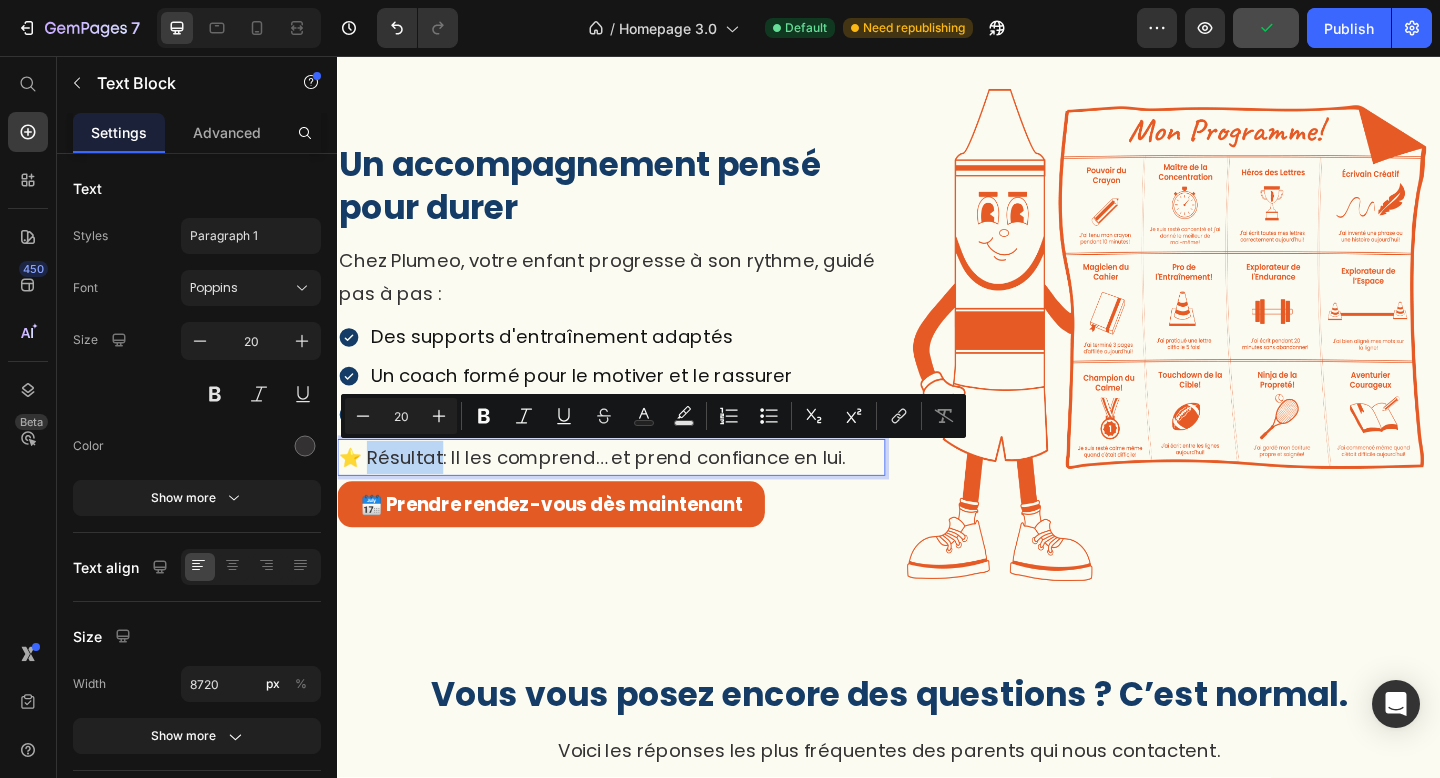 click on "⭐️ Résultat: Il les comprend… et prend confiance en lui." at bounding box center (635, 493) 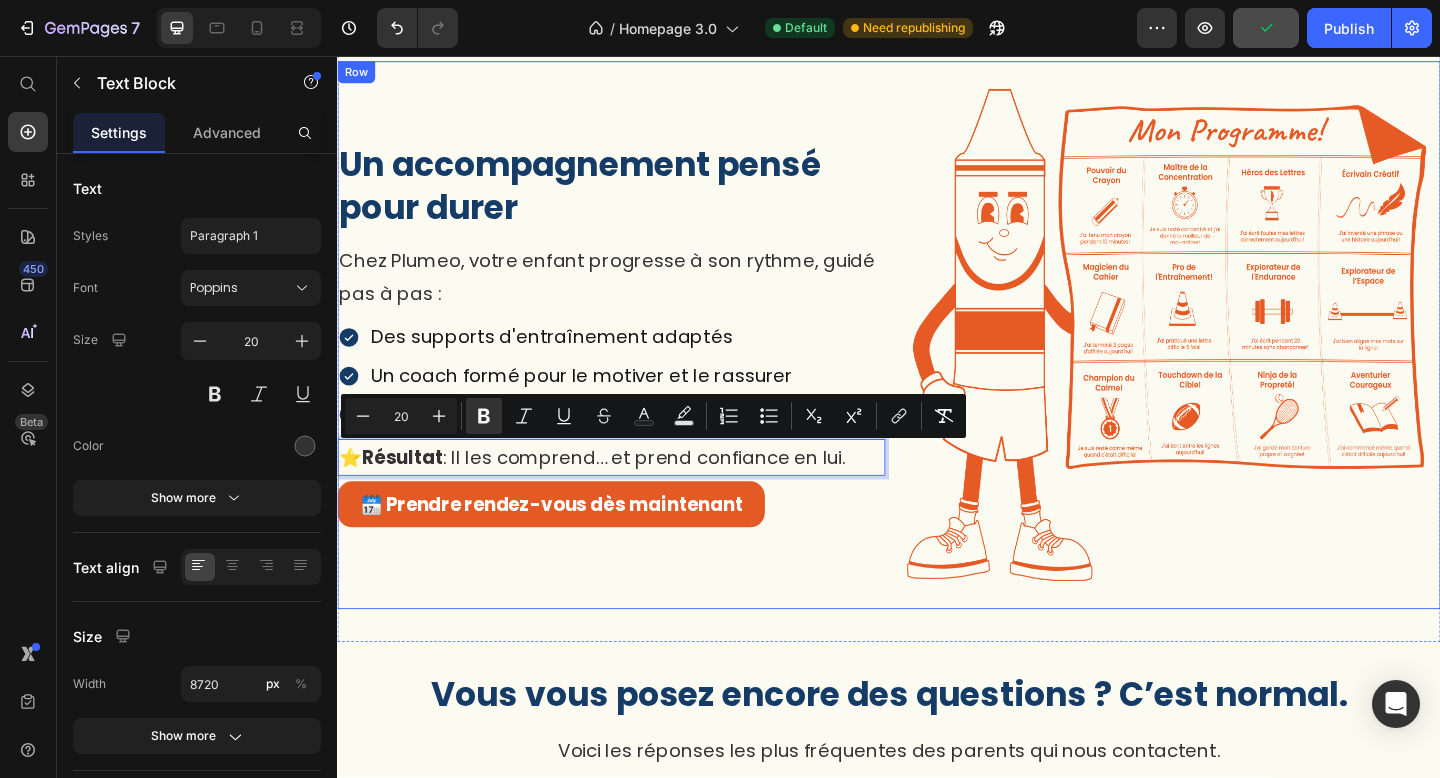 click on "Un accompagnement pensé pour durer Heading Chez Plumeo, votre enfant progresse à son rythme, guidé pas à pas : Text Block Des supports d'entraînement adaptés Un coach formé pour le motiver et le rassurer Un suivi structuré qui lui montre ses progrès Item List ⭐️  Résultat : Il les comprend… et prend confiance en lui. Text Block   6 🗓️ Prendre rendez-vous dès maintenant Button" at bounding box center [635, 360] 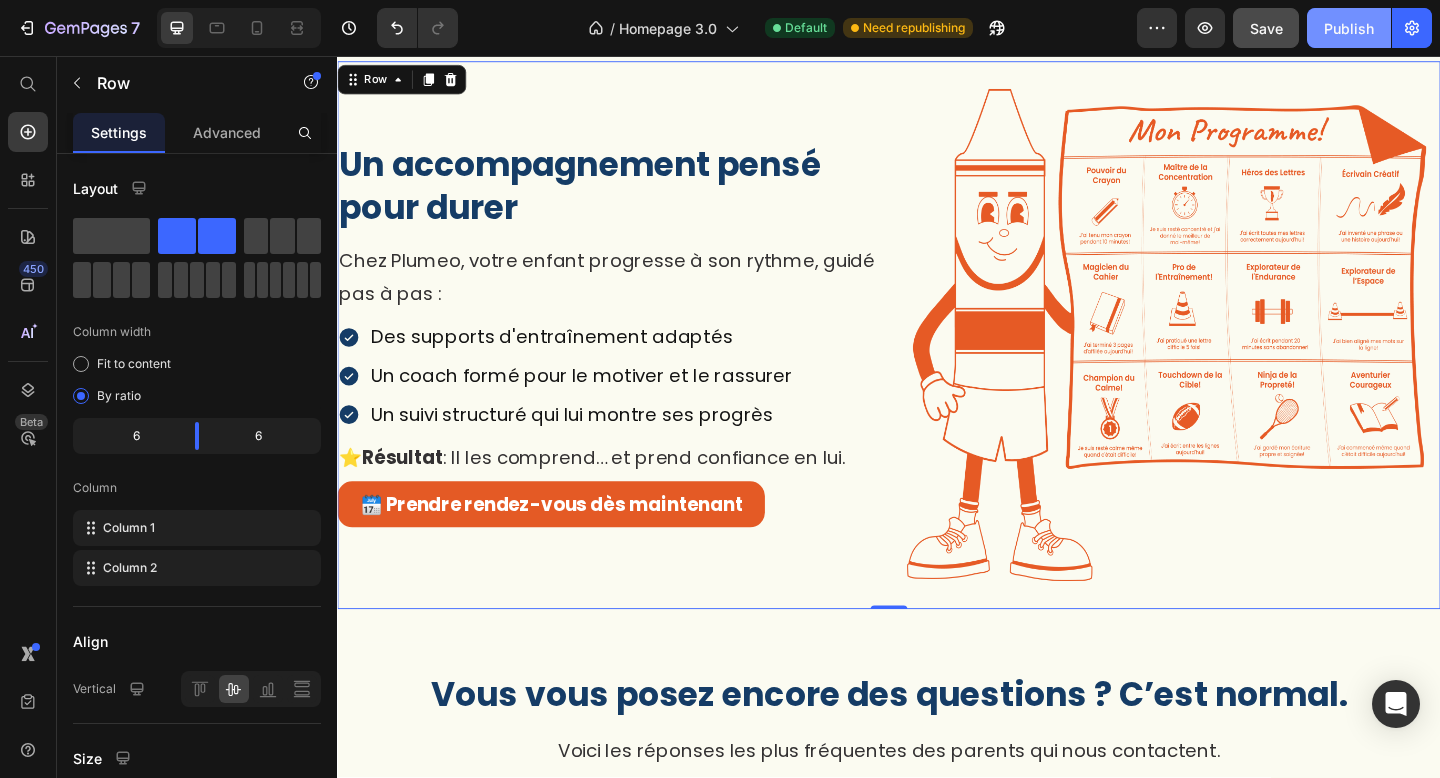 click on "Publish" at bounding box center [1349, 28] 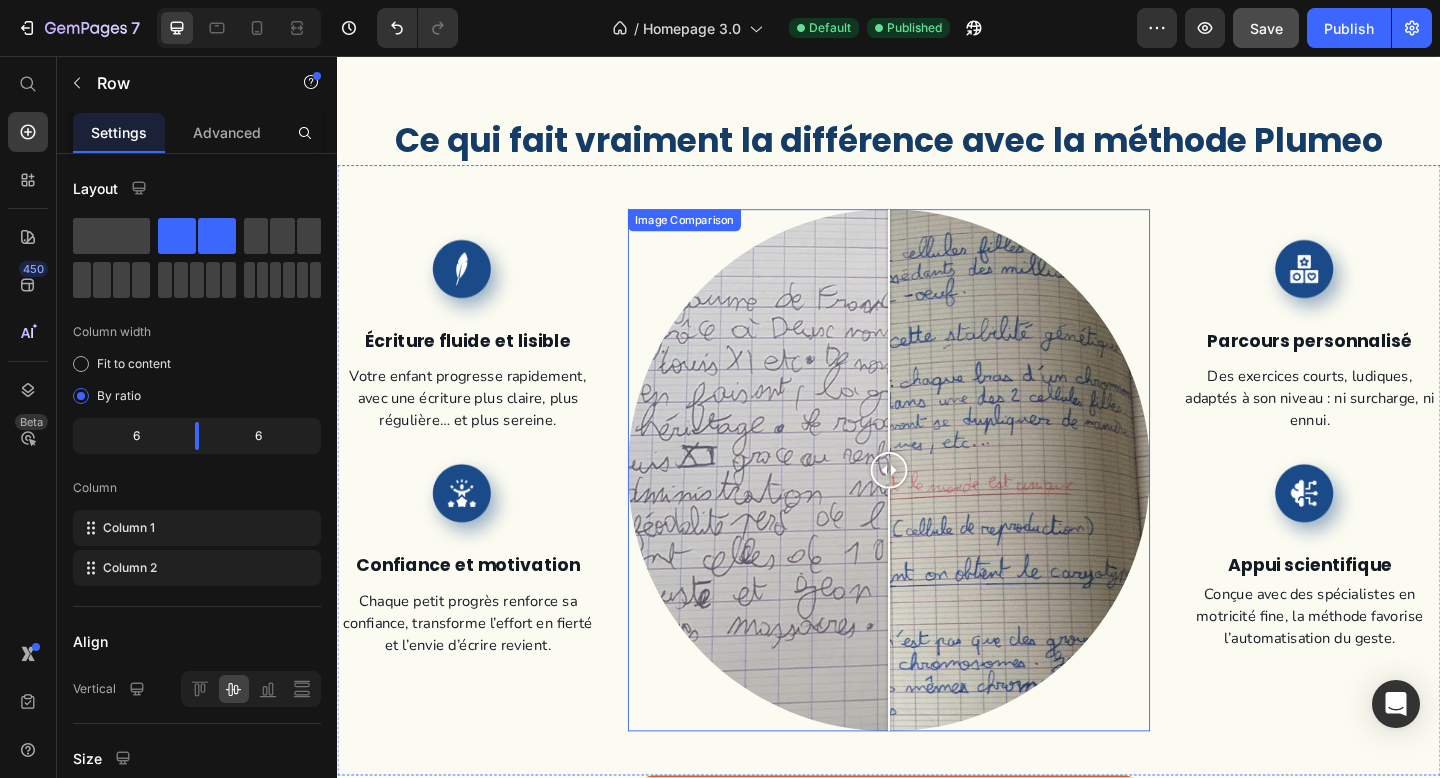 scroll, scrollTop: 2798, scrollLeft: 0, axis: vertical 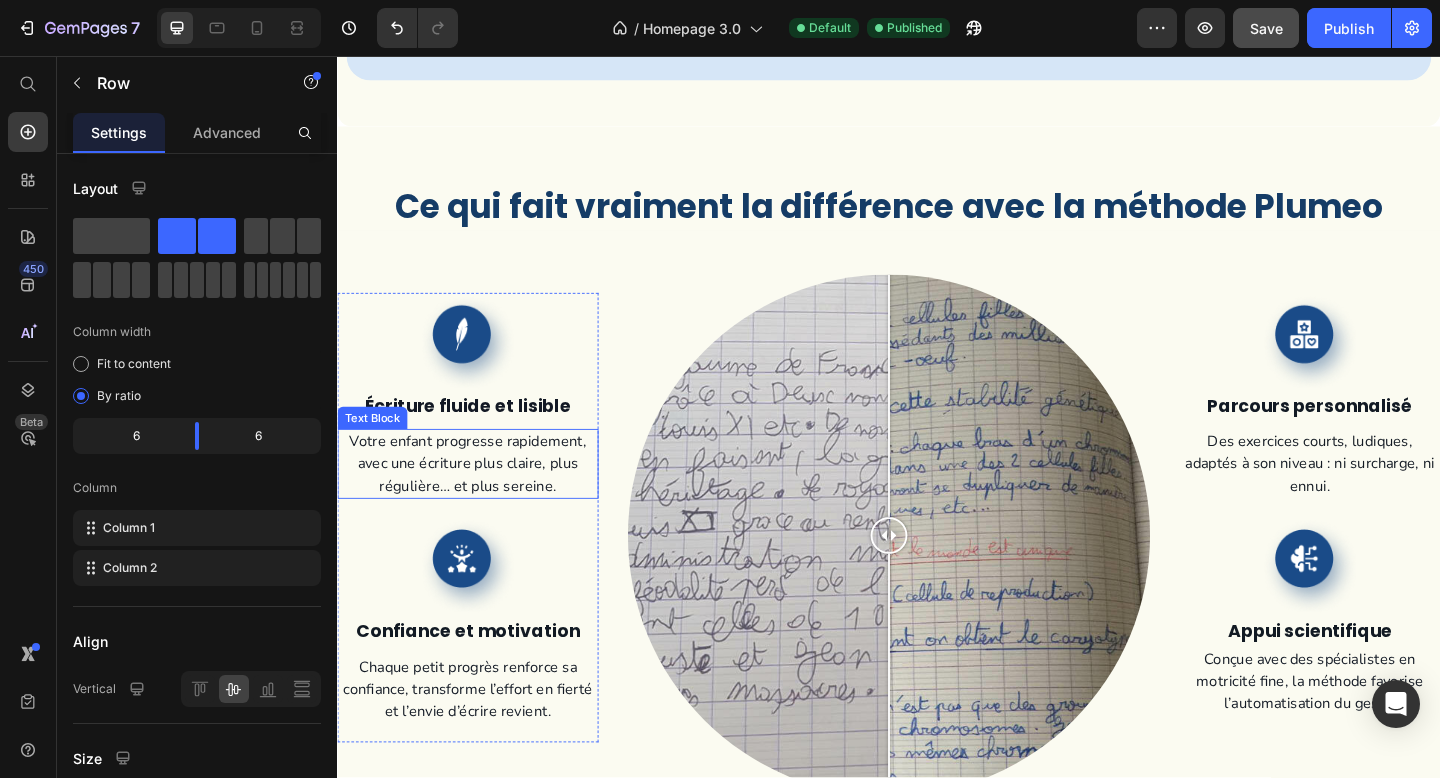 click on "Votre enfant progresse rapidement, avec une écriture plus claire, plus régulière… et plus sereine." at bounding box center (479, 500) 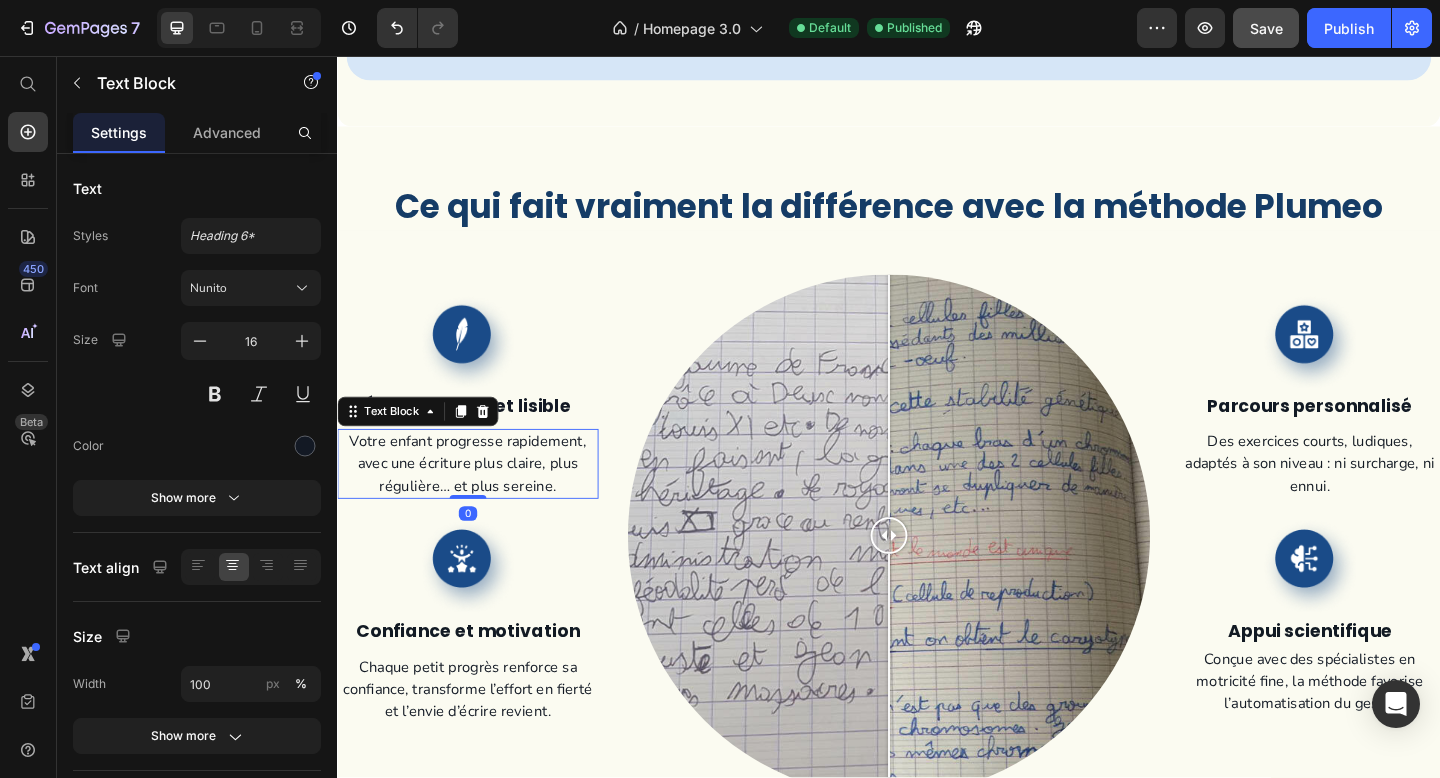 click on "Votre enfant progresse rapidement, avec une écriture plus claire, plus régulière… et plus sereine." at bounding box center [479, 500] 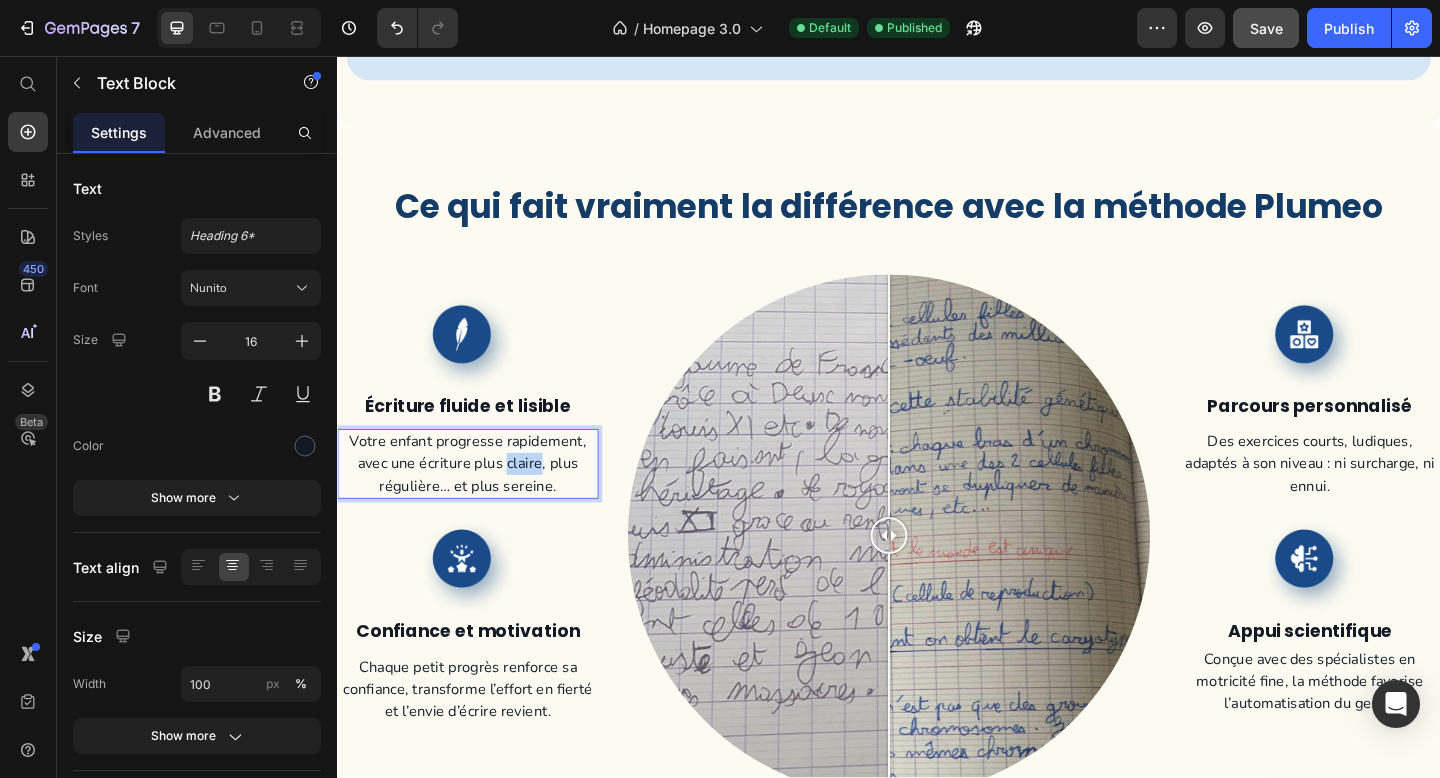 click on "Votre enfant progresse rapidement, avec une écriture plus claire, plus régulière… et plus sereine." at bounding box center [479, 500] 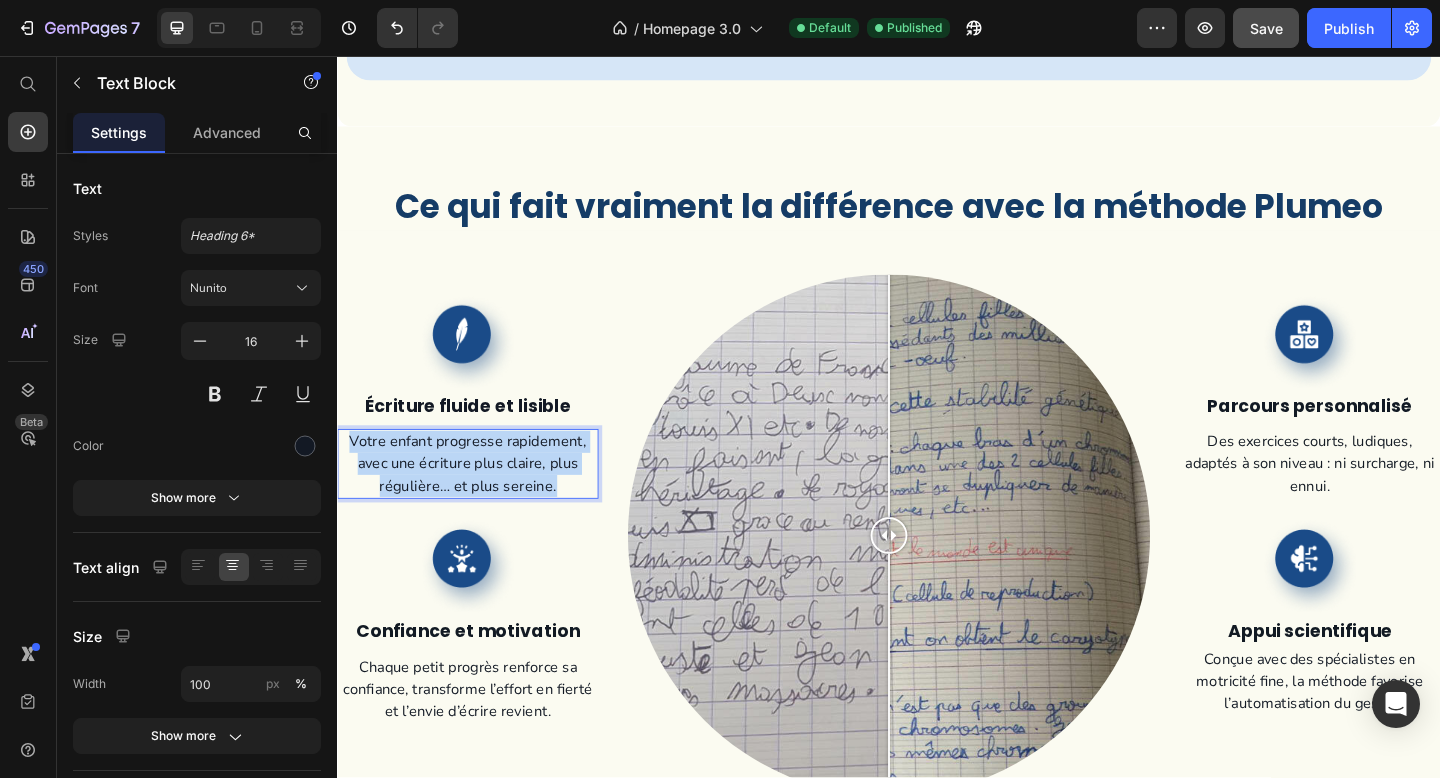 click on "Votre enfant progresse rapidement, avec une écriture plus claire, plus régulière… et plus sereine." at bounding box center (479, 500) 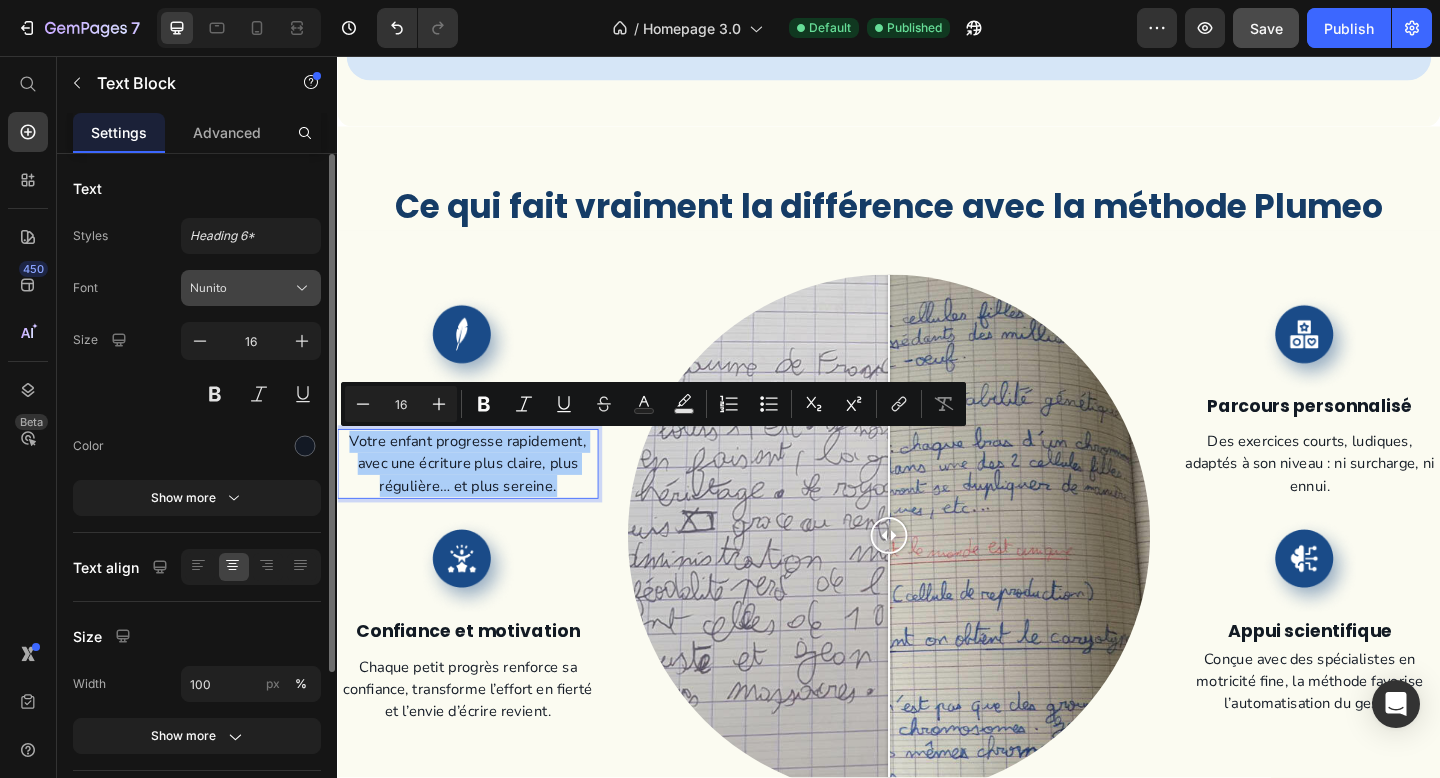 click 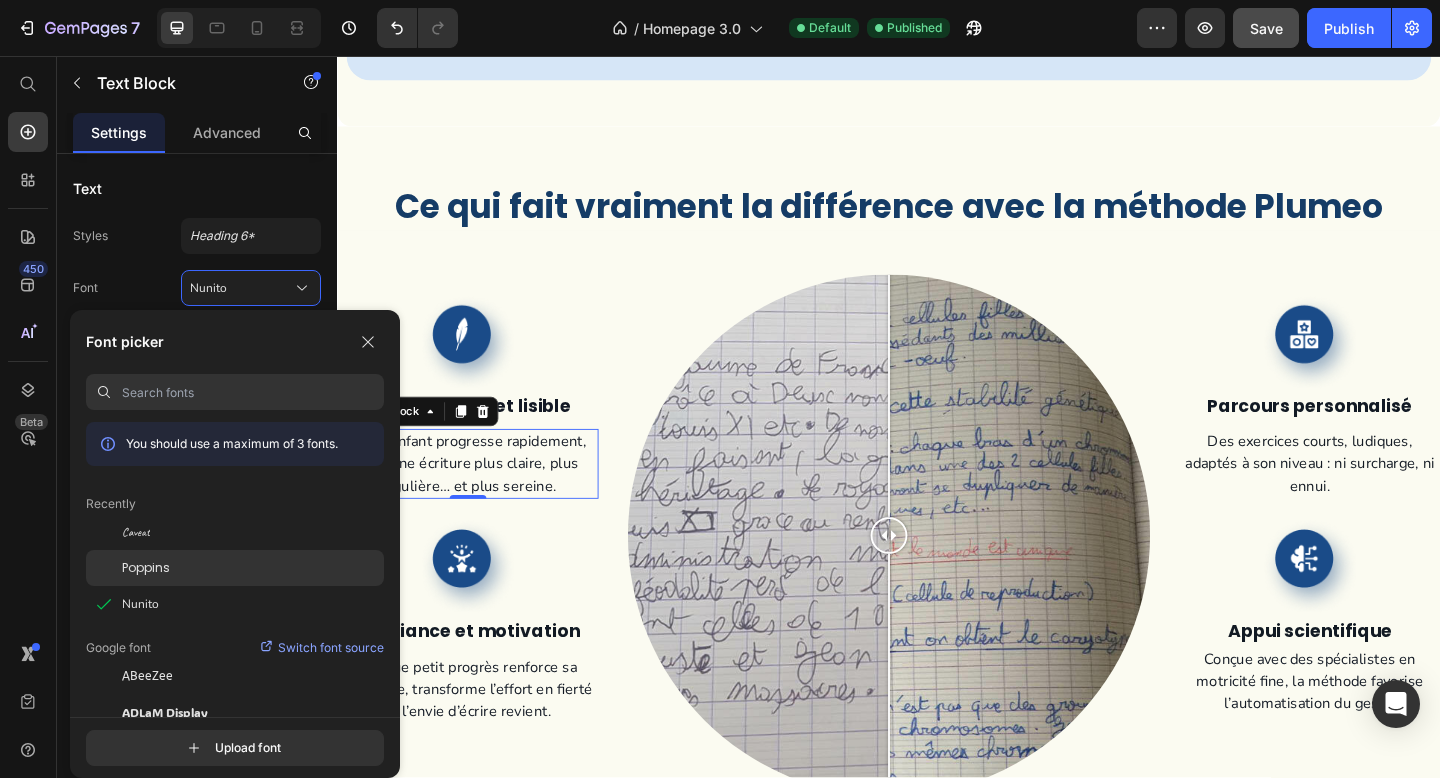 click on "Poppins" 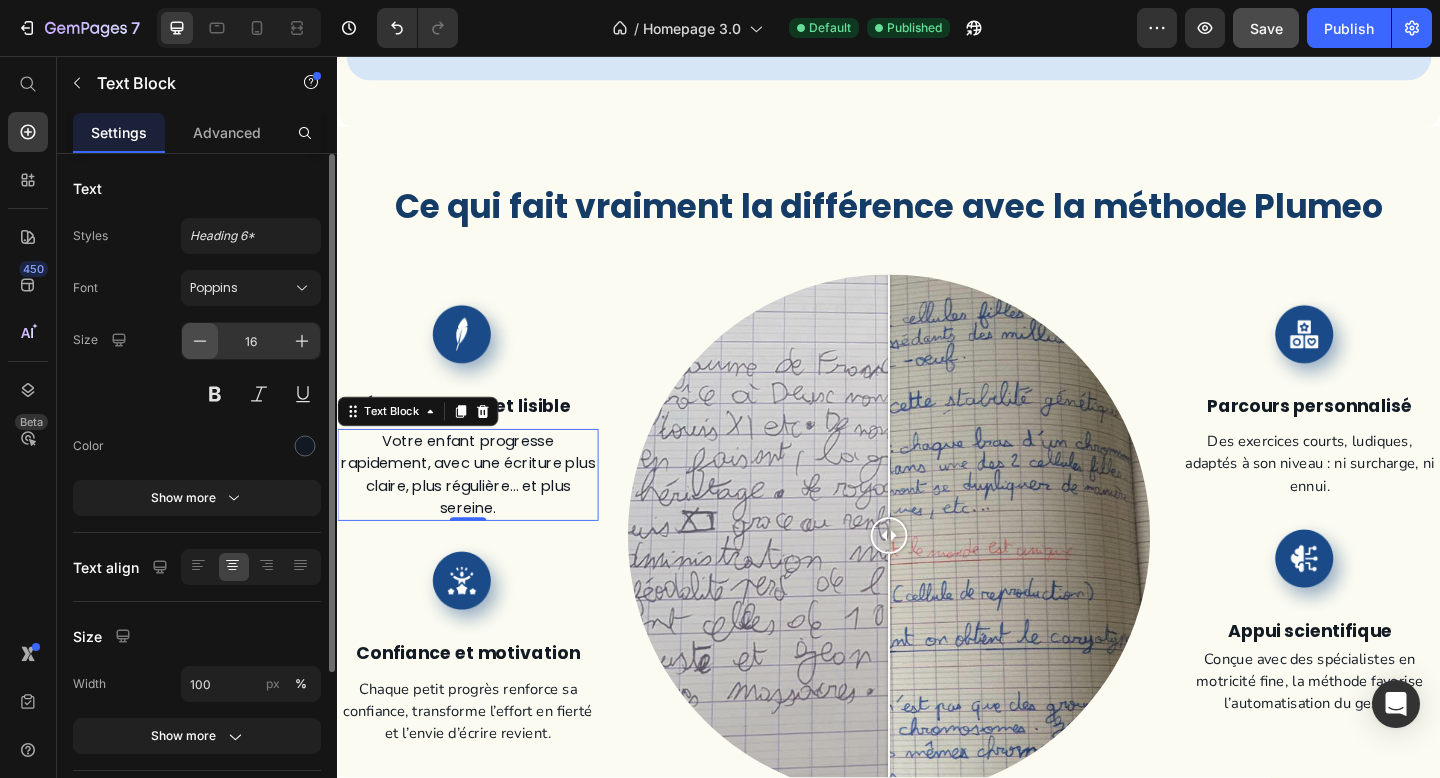 click at bounding box center [200, 341] 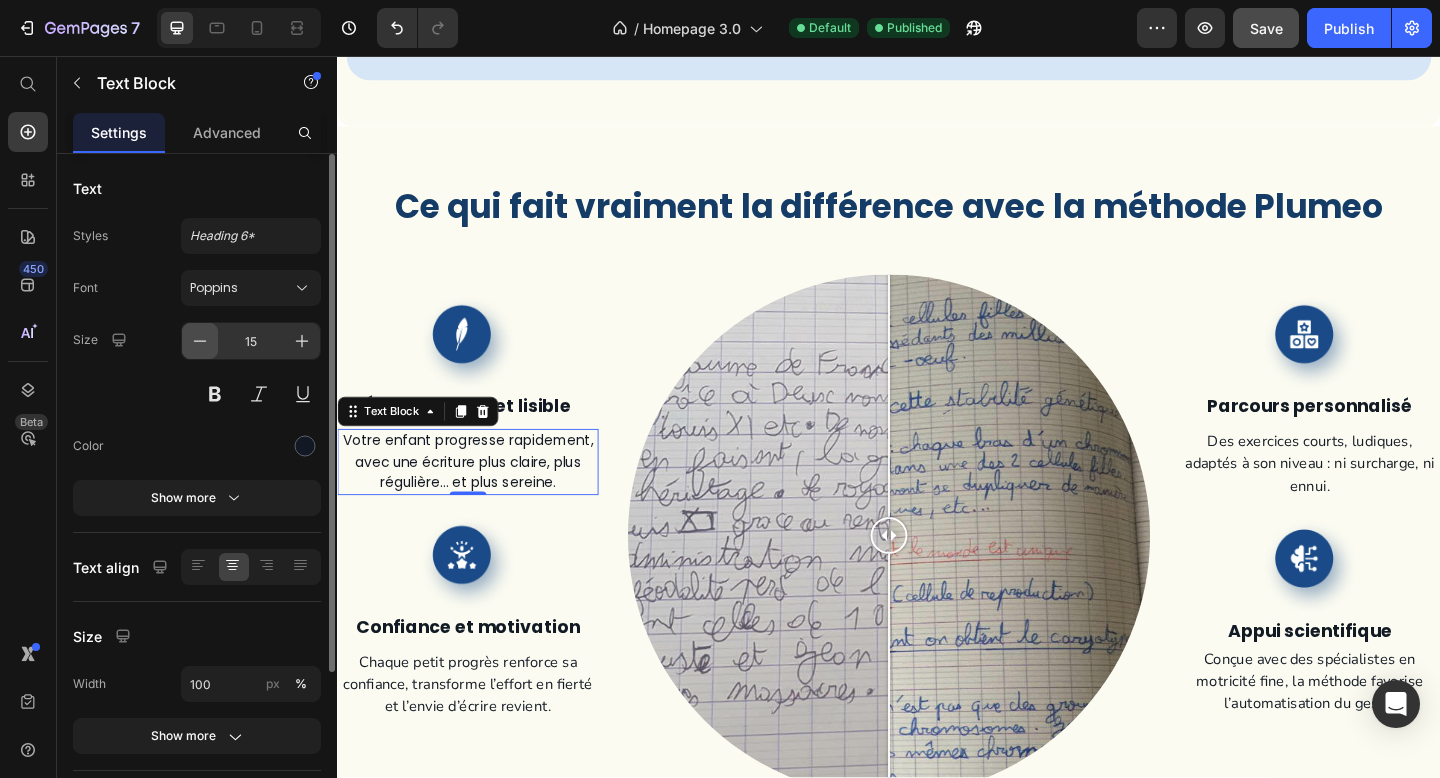 click at bounding box center [200, 341] 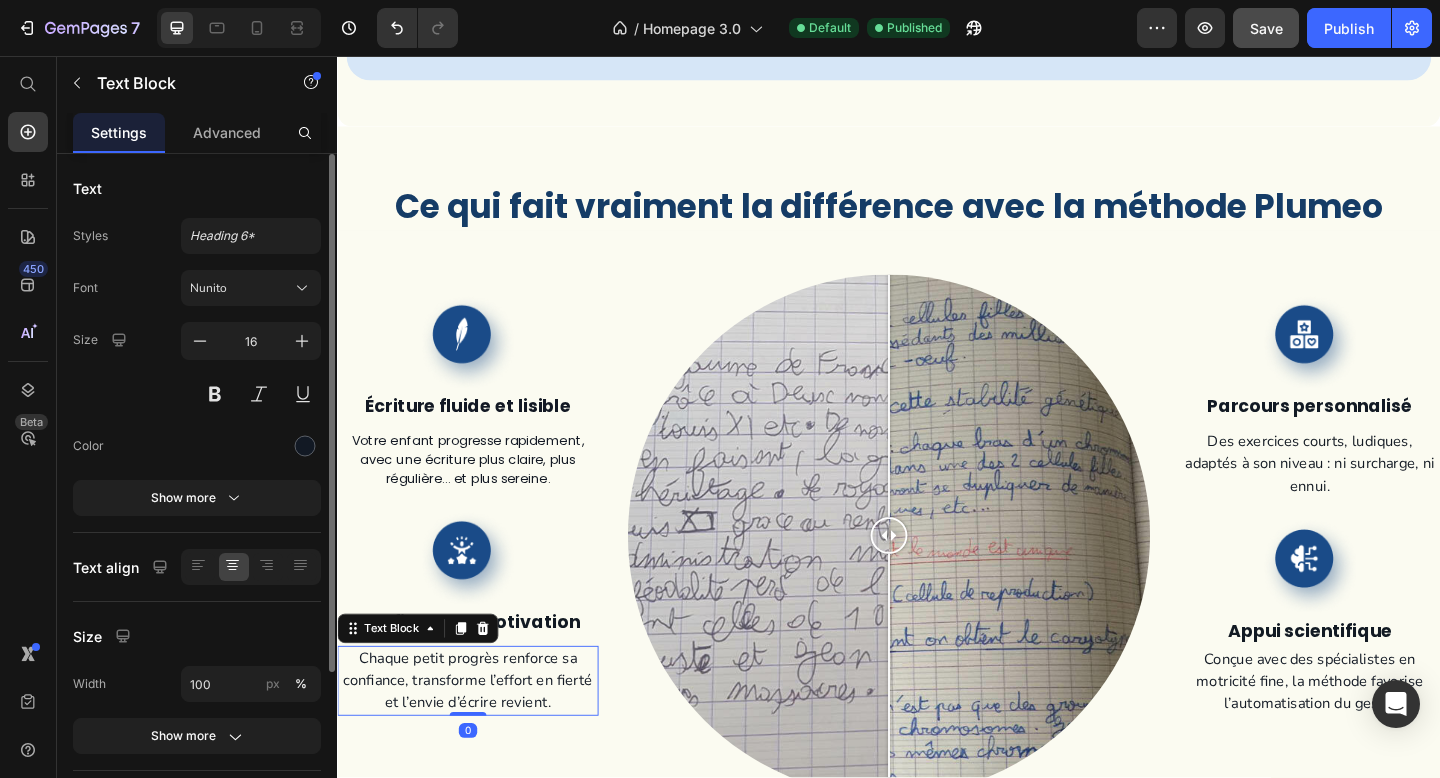 click on "Chaque petit progrès renforce sa confiance, transforme l’effort en fierté et l’envie d’écrire revient." at bounding box center [479, 736] 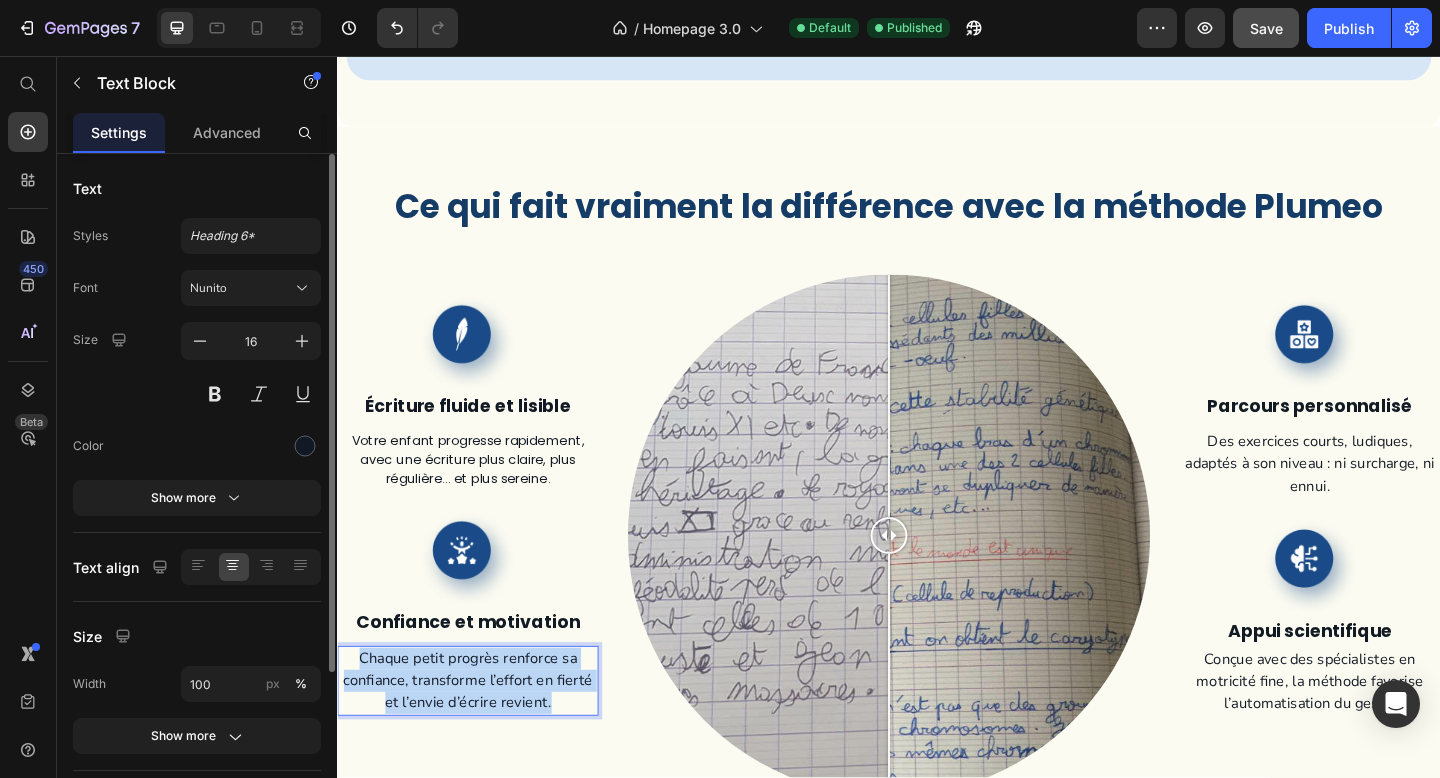 click on "Chaque petit progrès renforce sa confiance, transforme l’effort en fierté et l’envie d’écrire revient." at bounding box center [479, 736] 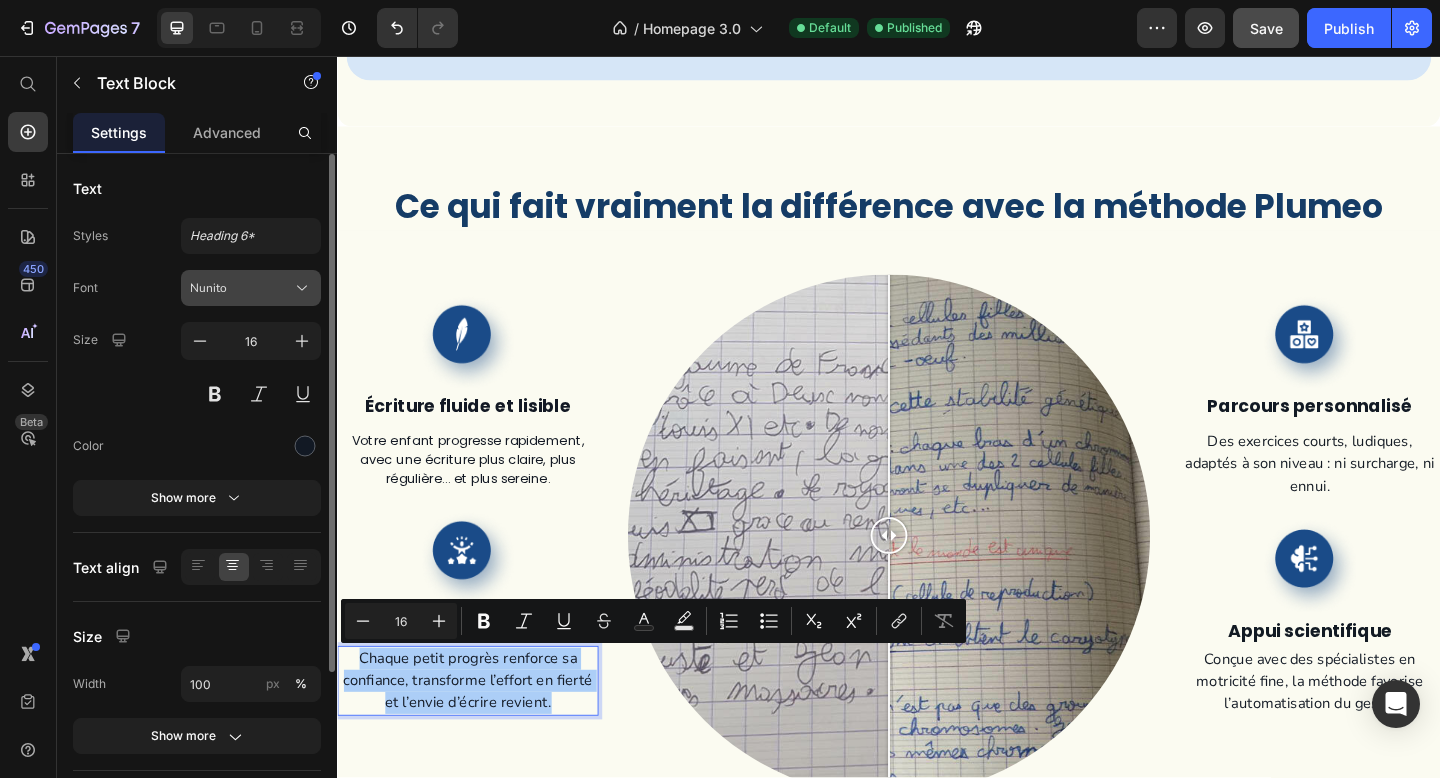 click 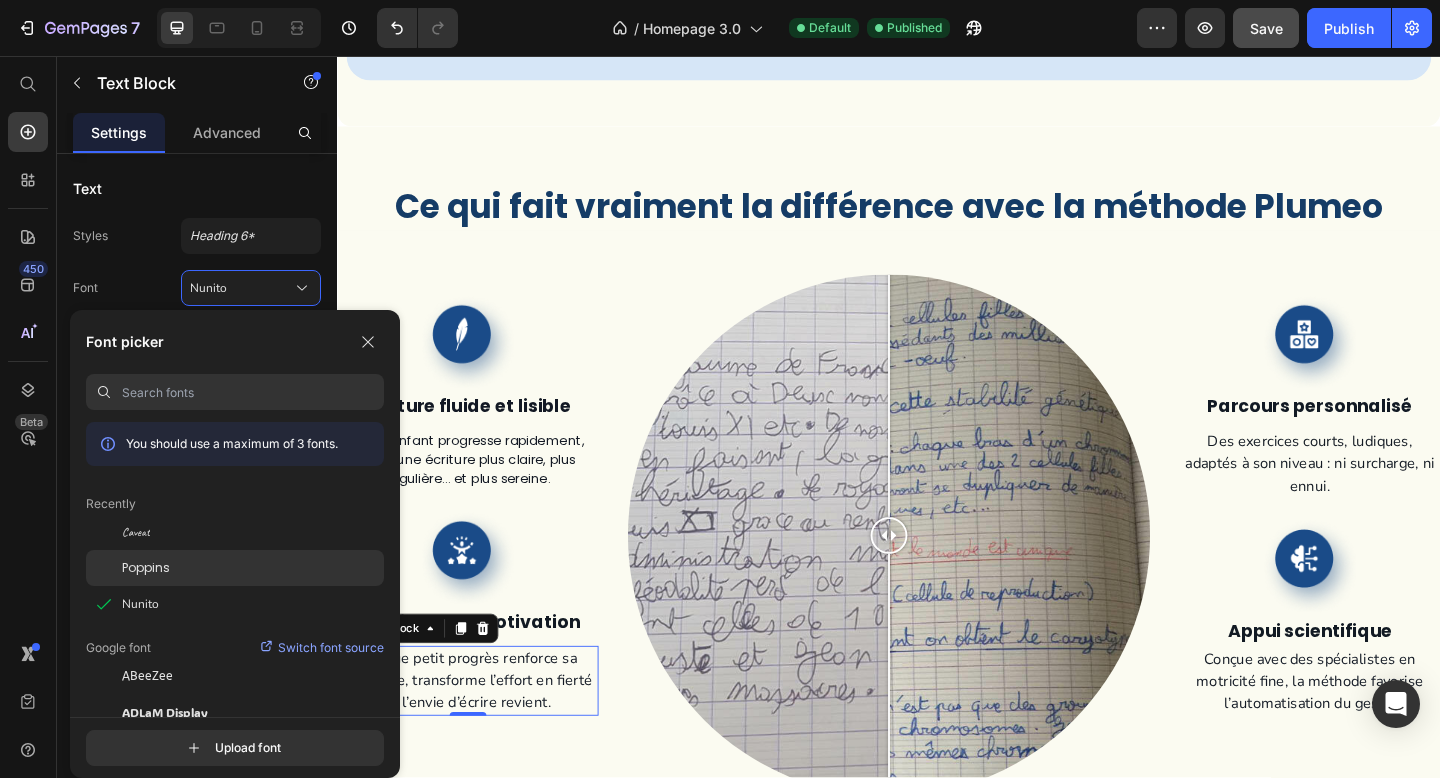 click on "Poppins" 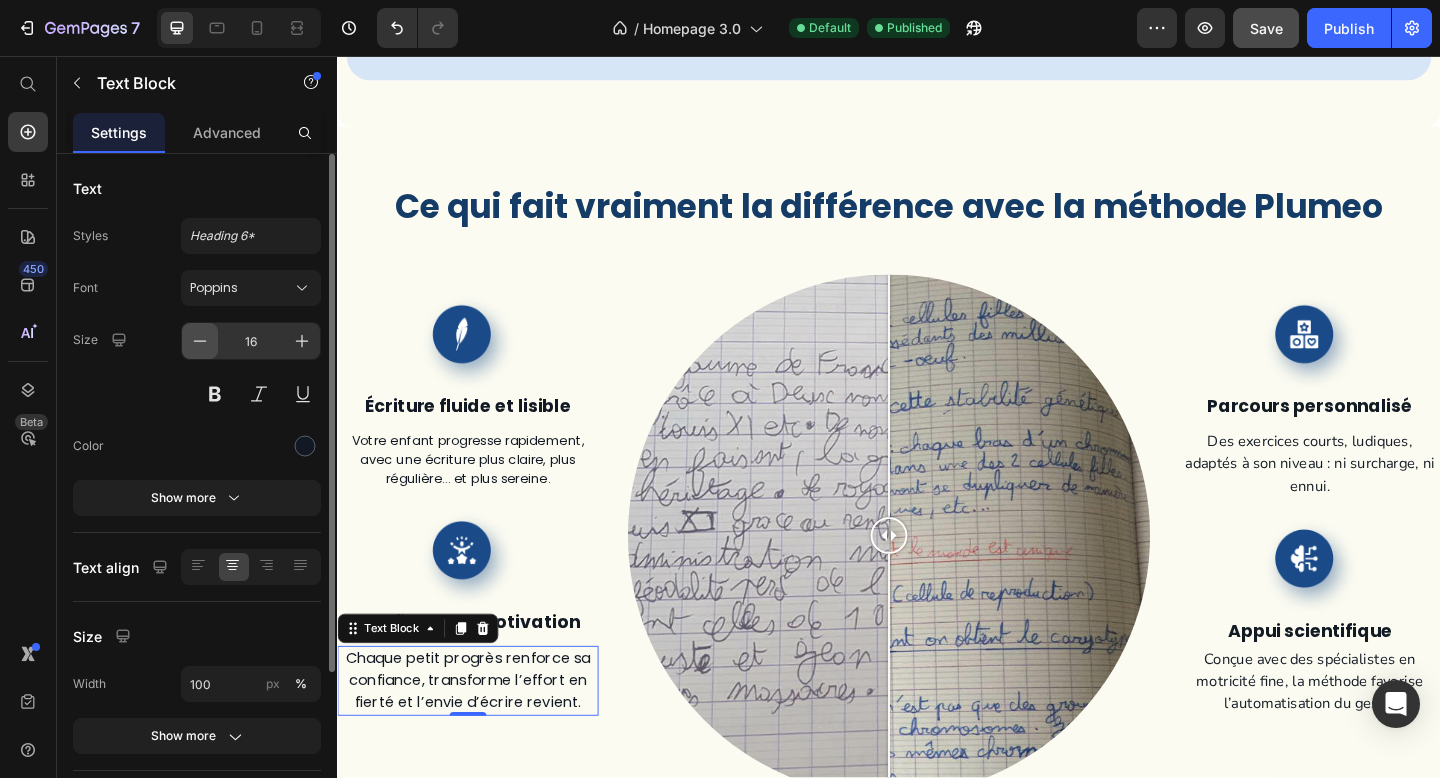 click 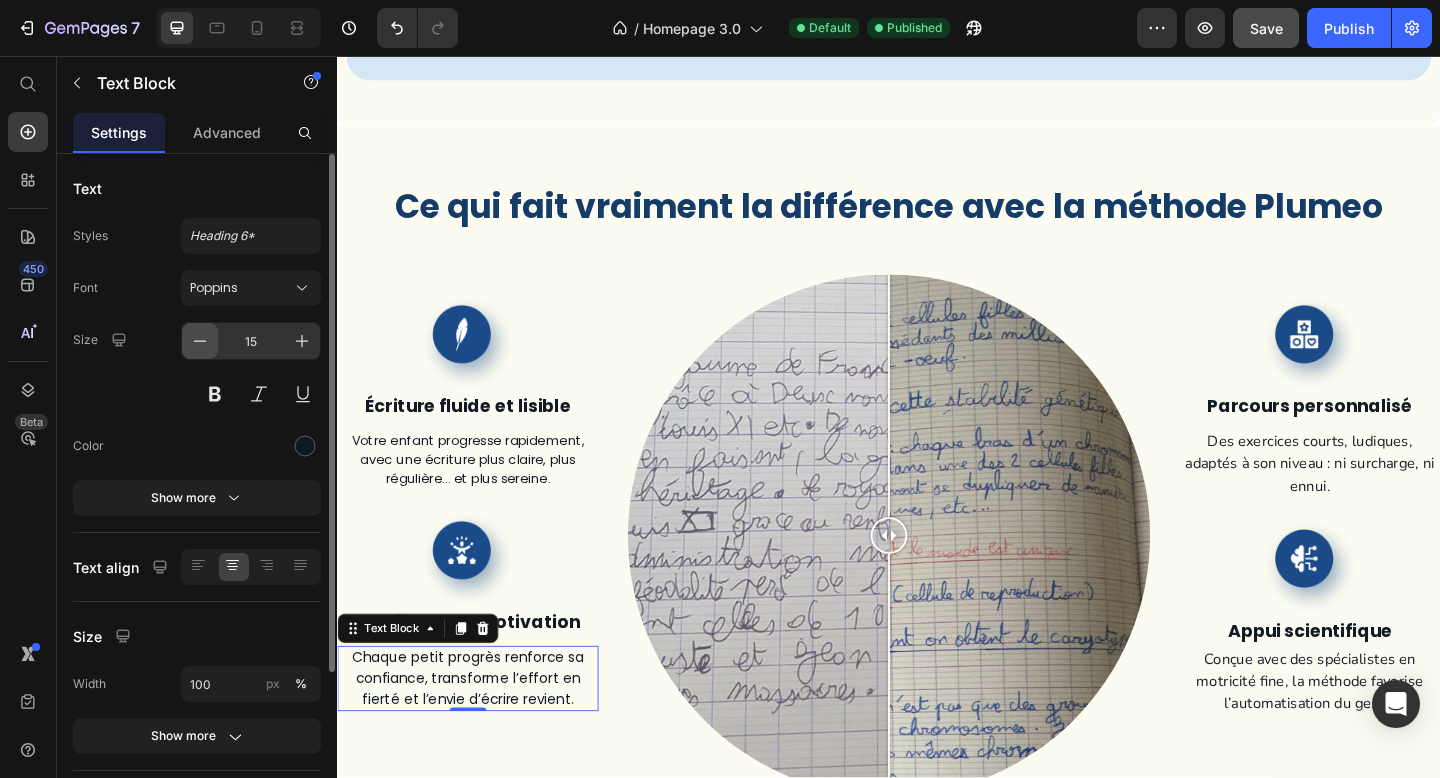 click 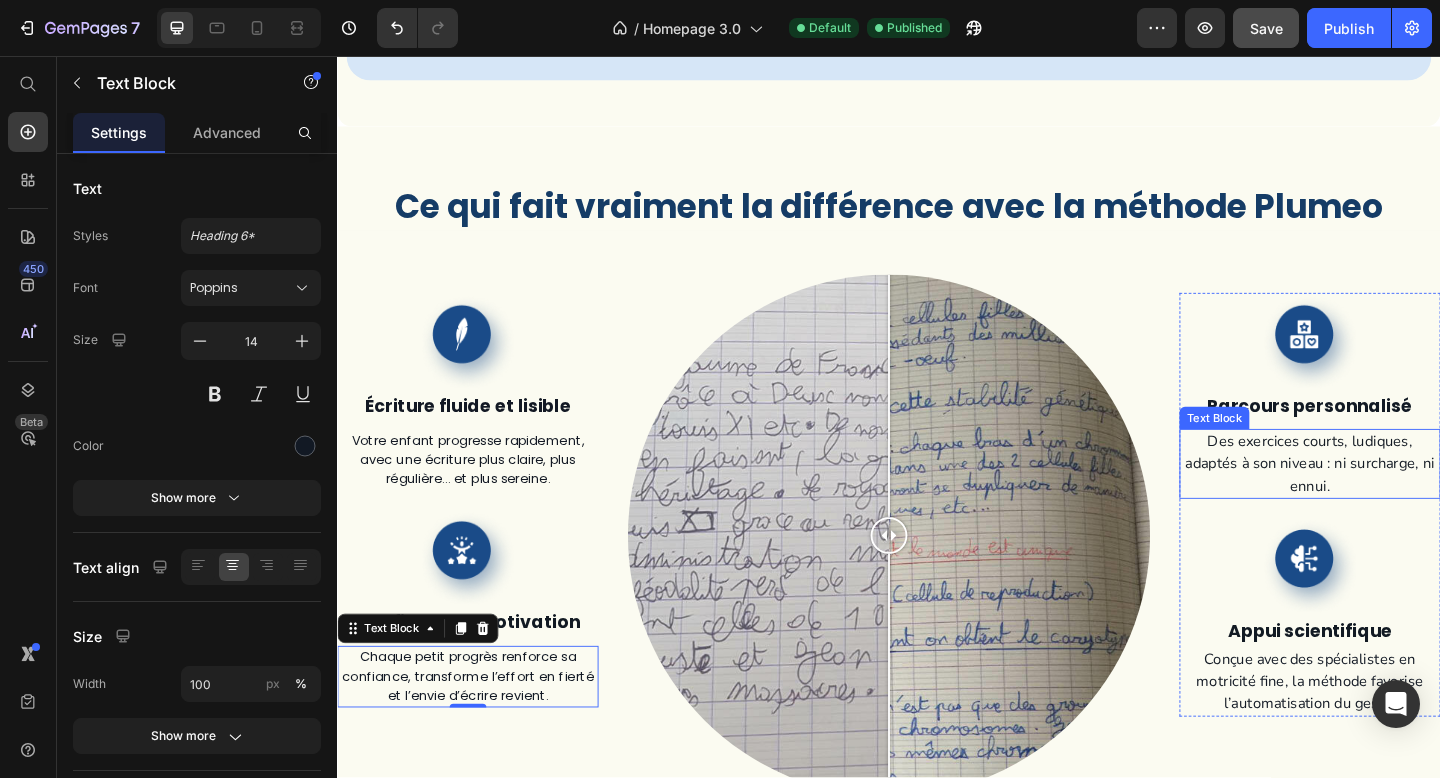 click on "Des exercices courts, ludiques, adaptés à son niveau : ni surcharge, ni ennui." at bounding box center (1395, 500) 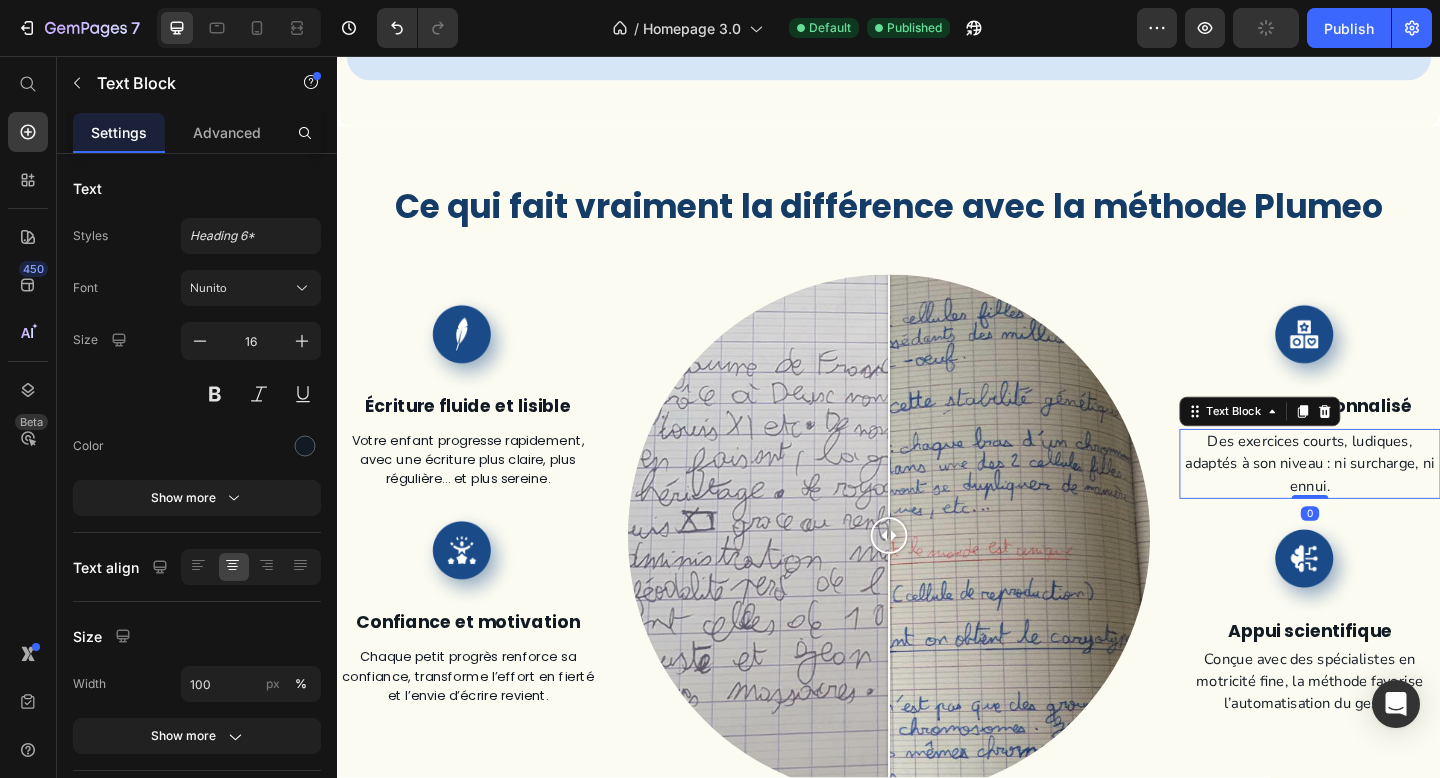 click on "Des exercices courts, ludiques, adaptés à son niveau : ni surcharge, ni ennui." at bounding box center (1395, 500) 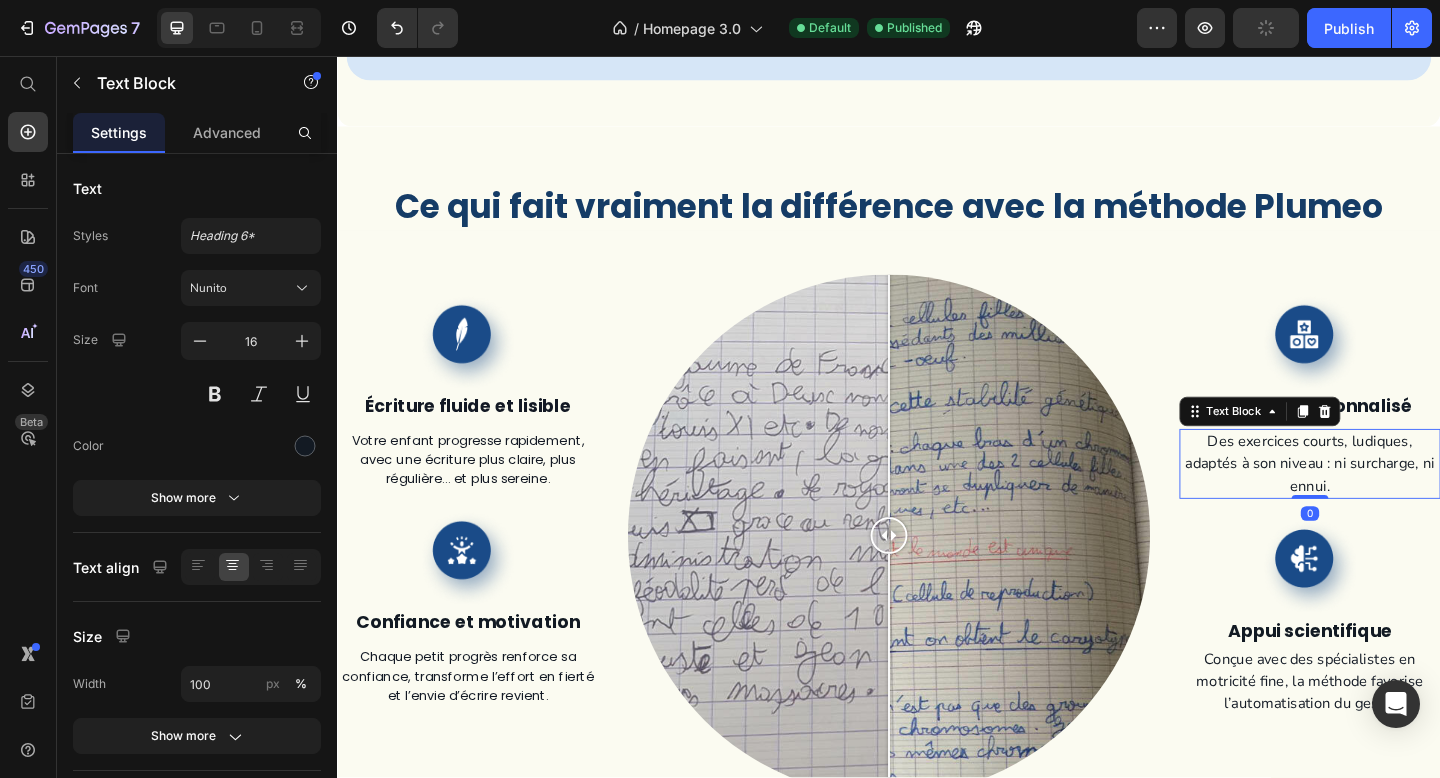 click on "Des exercices courts, ludiques, adaptés à son niveau : ni surcharge, ni ennui." at bounding box center (1395, 500) 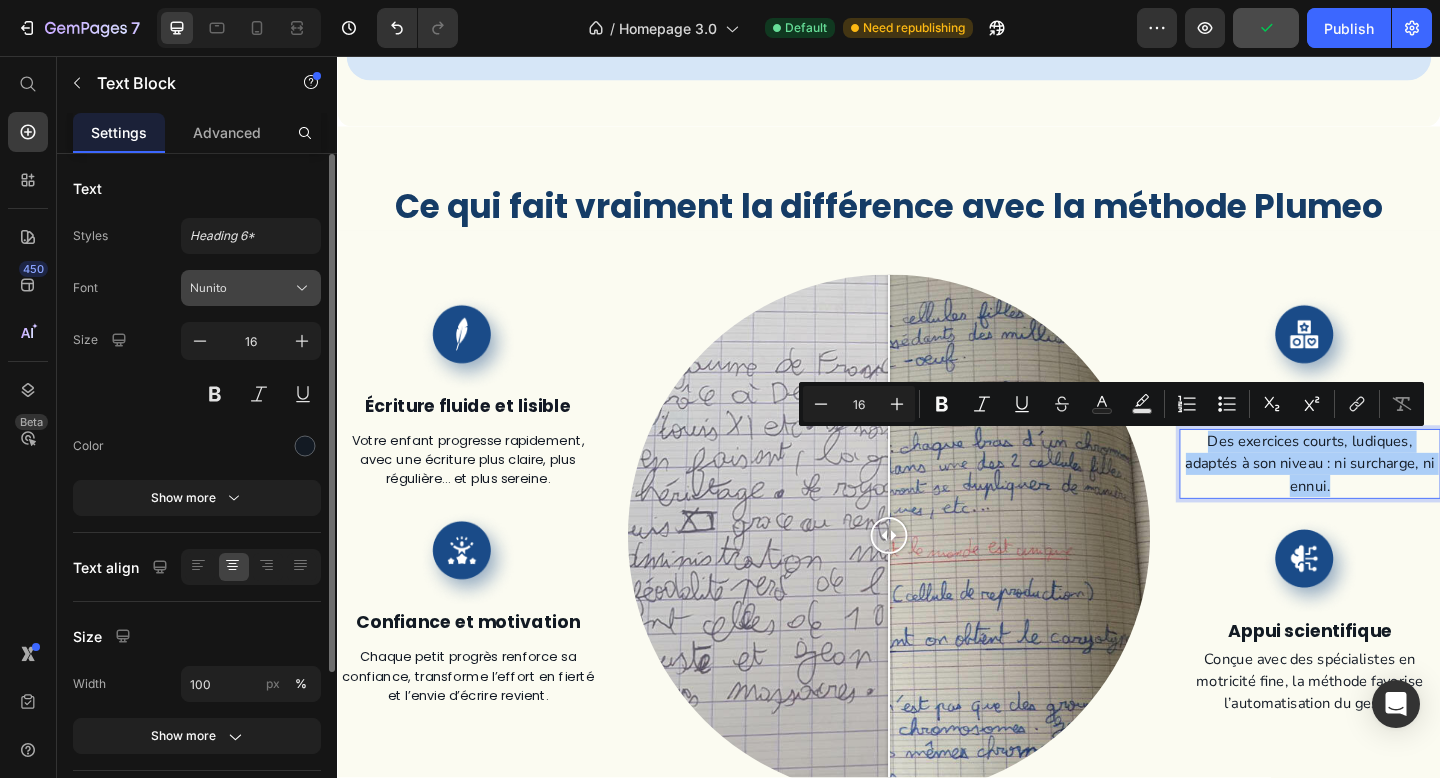 click 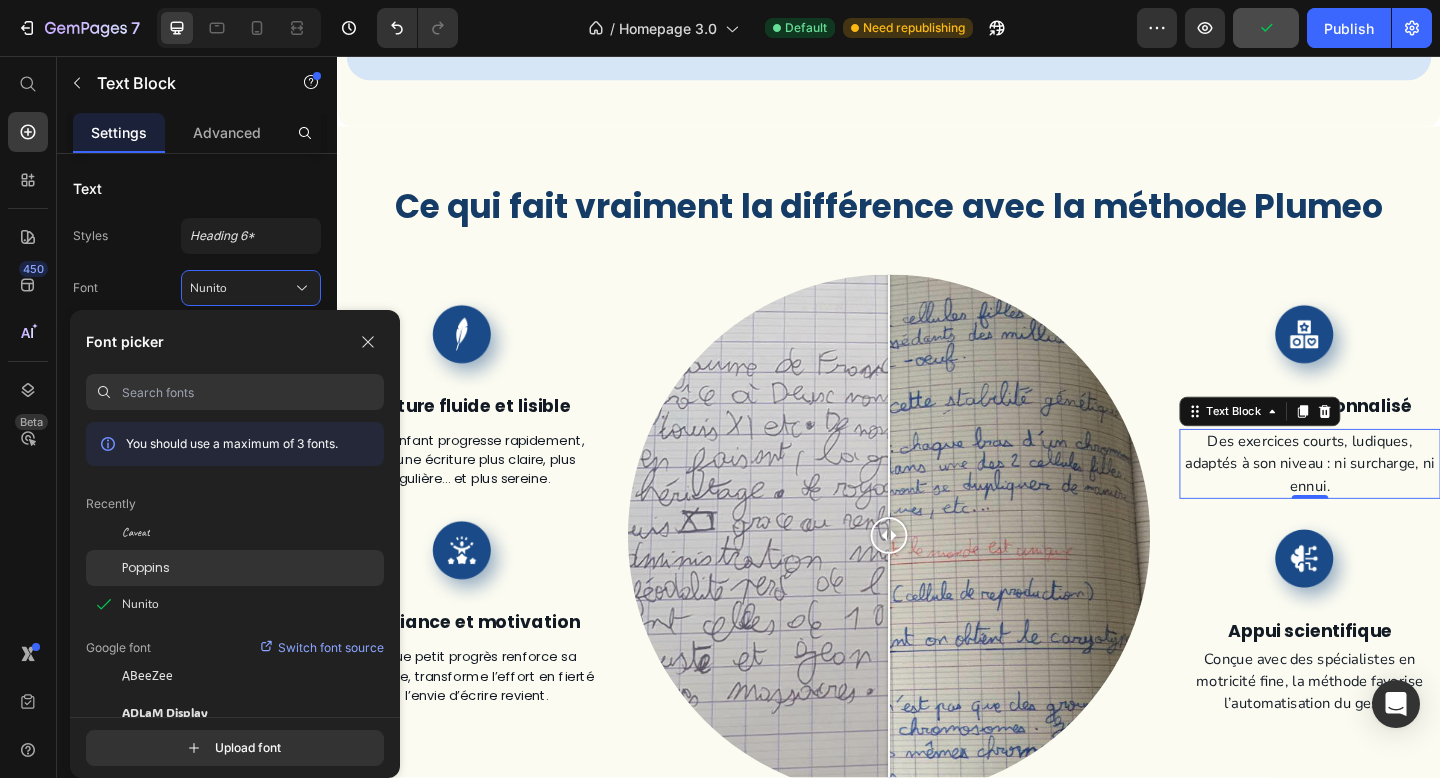 click on "Poppins" 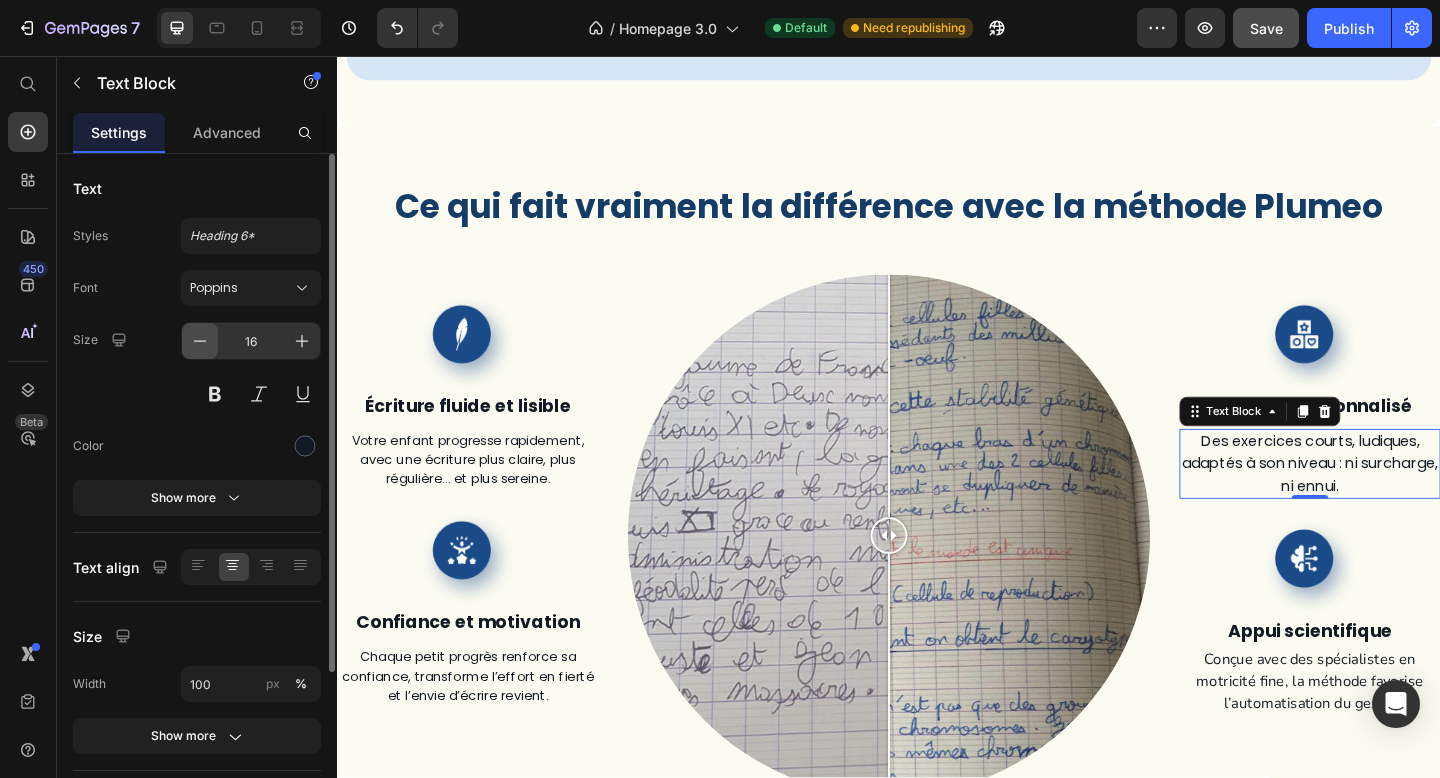 click 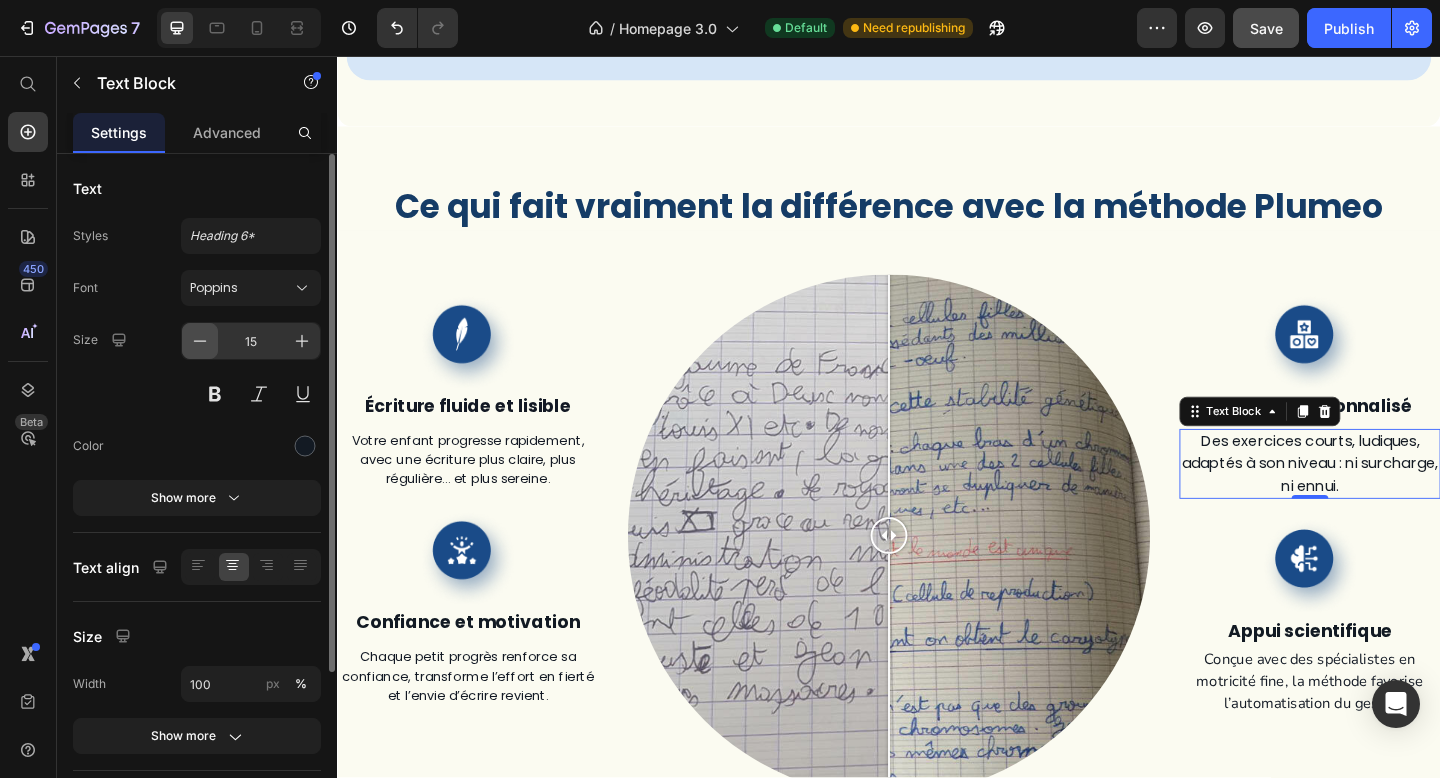 click 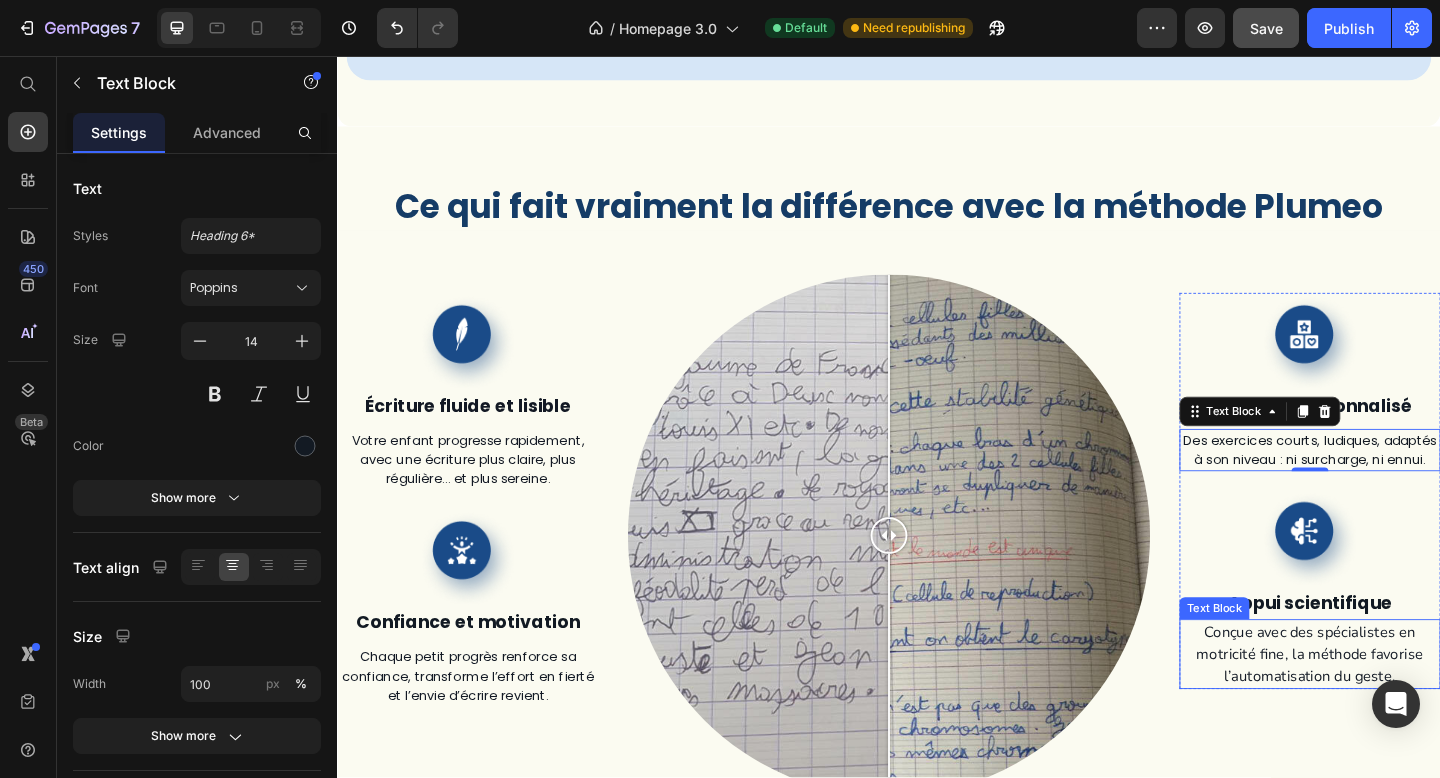 click on "Conçue avec des spécialistes en motricité fine, la méthode favorise l’automatisation du geste." at bounding box center [1395, 707] 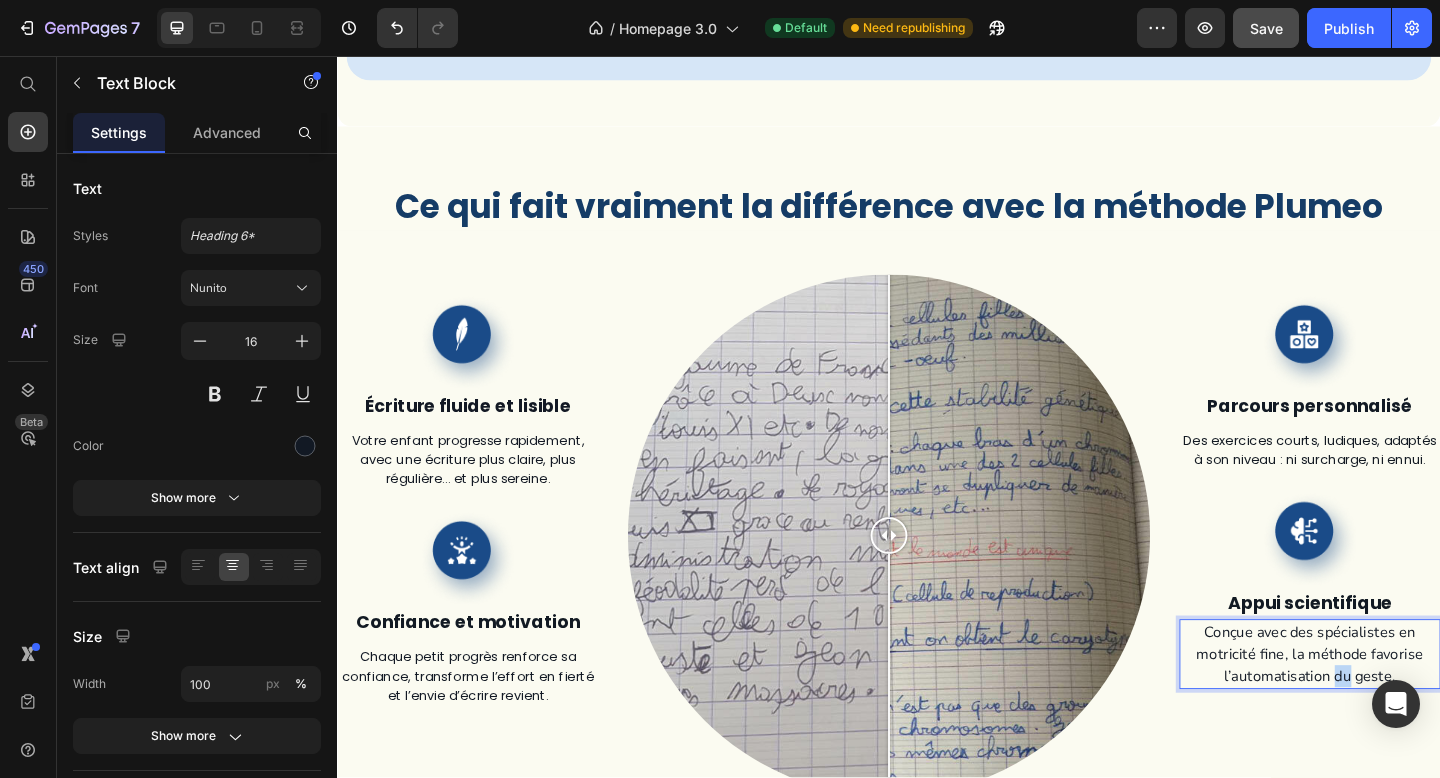 click on "Conçue avec des spécialistes en motricité fine, la méthode favorise l’automatisation du geste." at bounding box center (1395, 707) 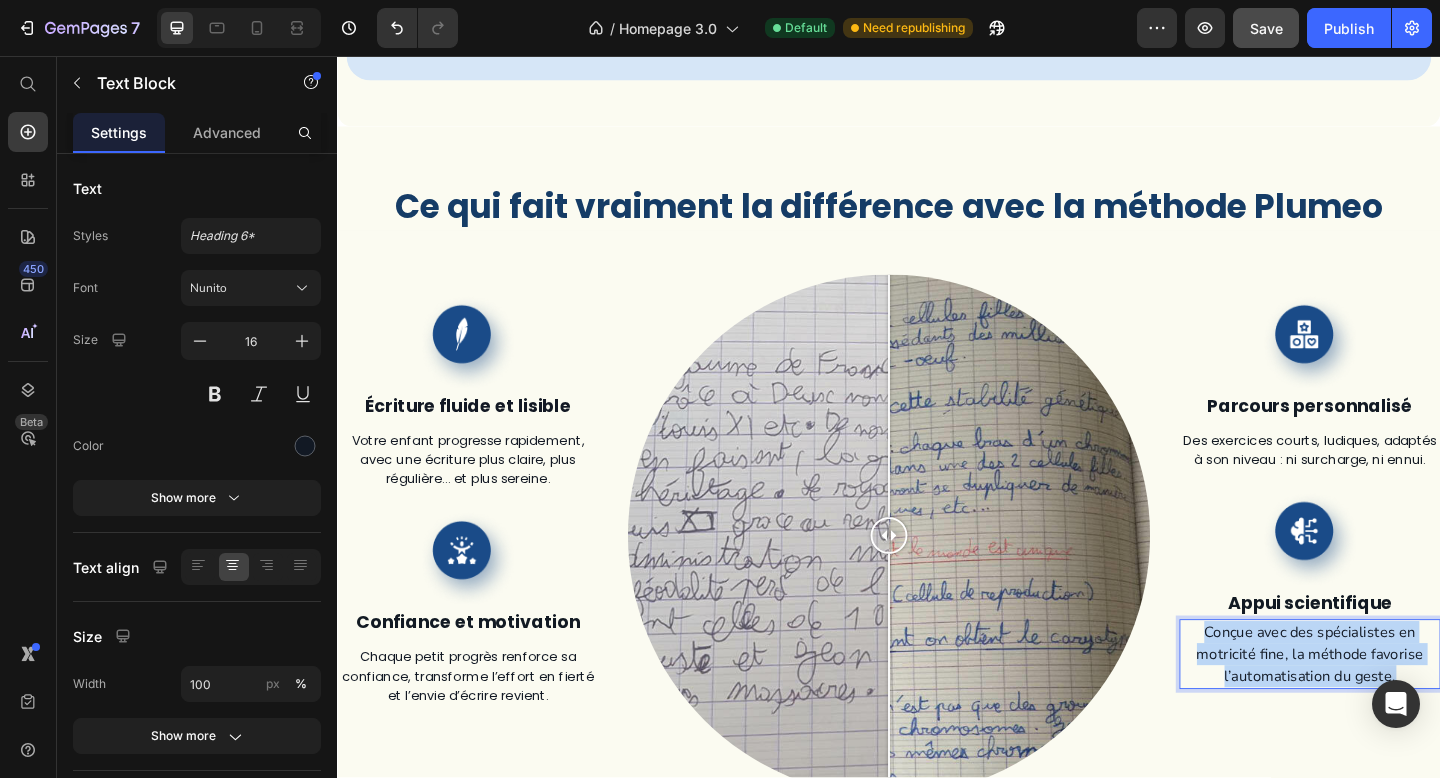 click on "Conçue avec des spécialistes en motricité fine, la méthode favorise l’automatisation du geste." at bounding box center (1395, 707) 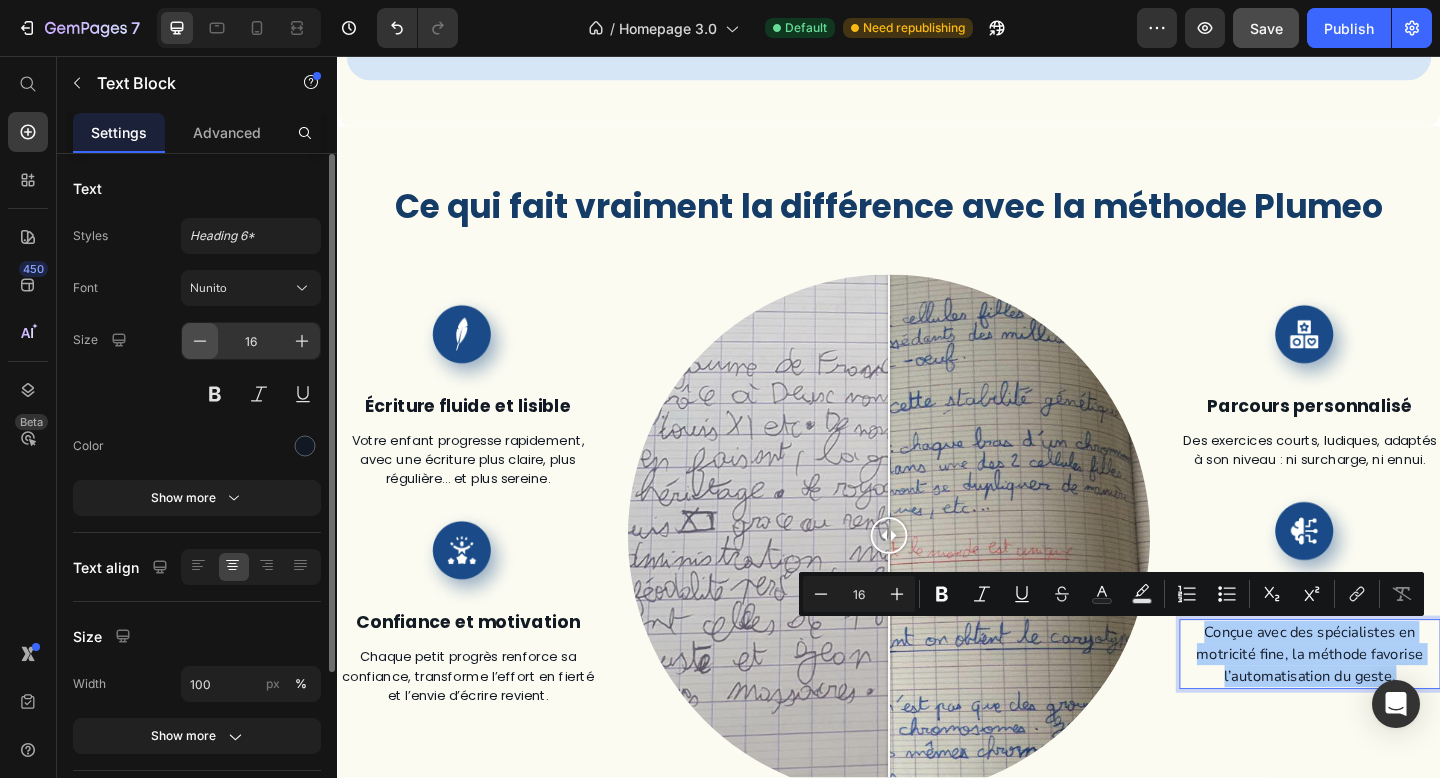 click 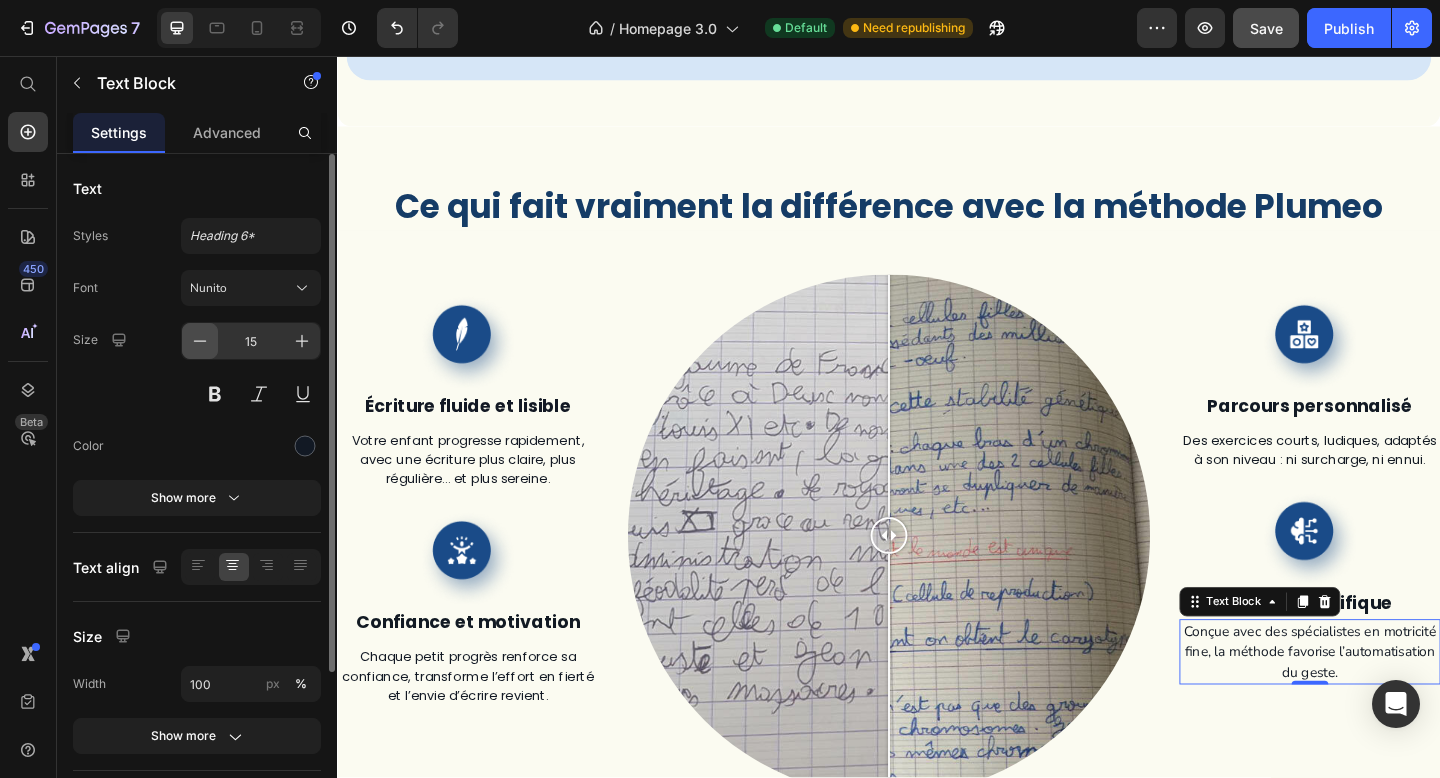 click 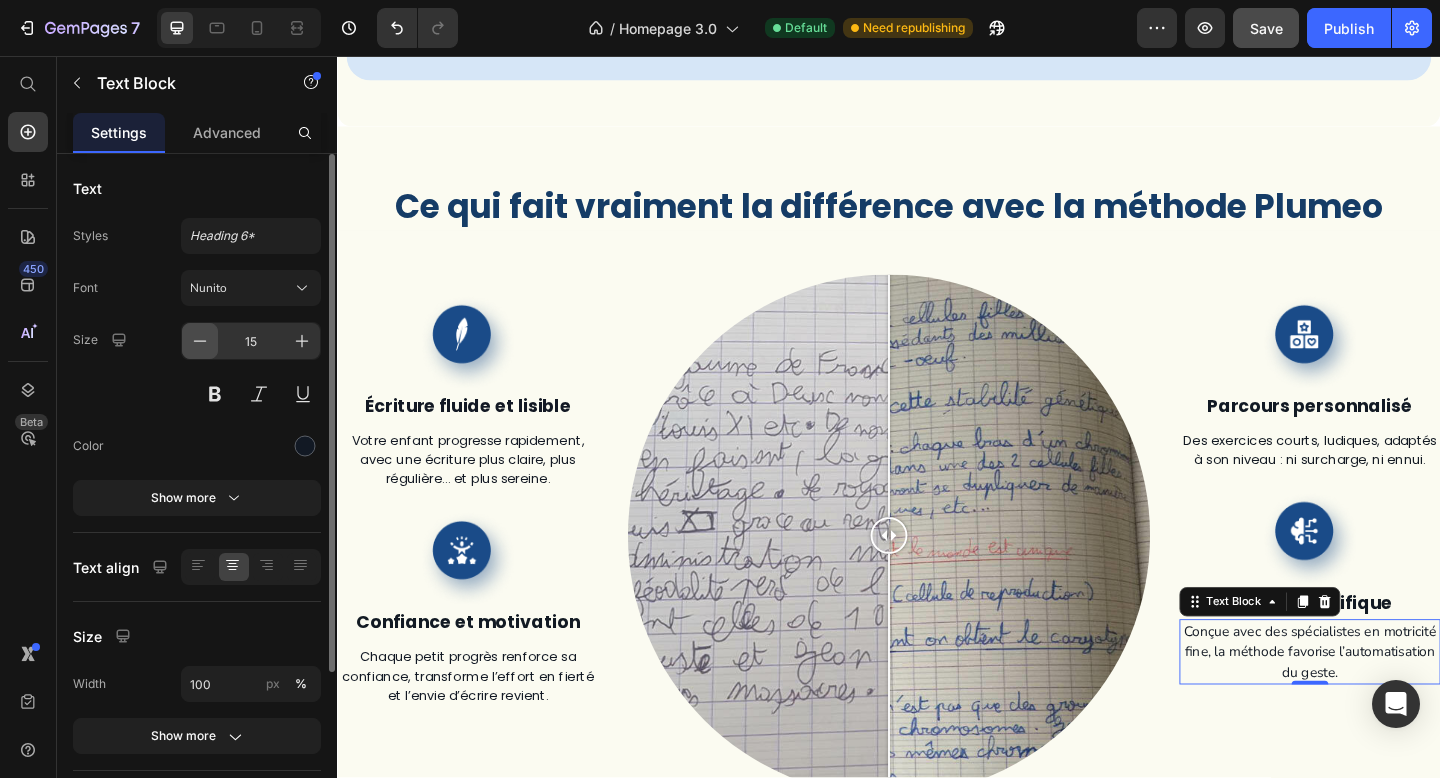 type on "14" 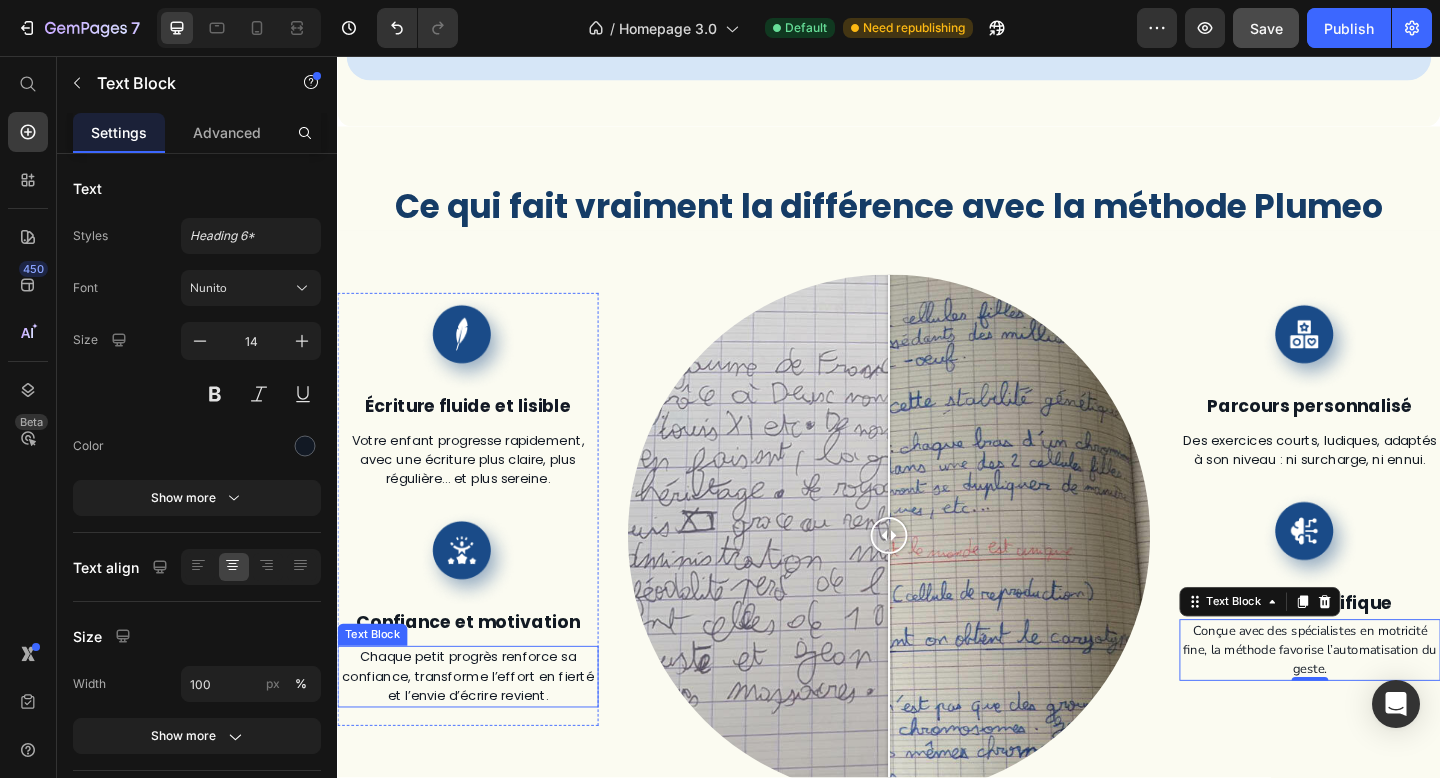 click on "Chaque petit progrès renforce sa confiance, transforme l’effort en fierté et l’envie d’écrire revient." at bounding box center [479, 731] 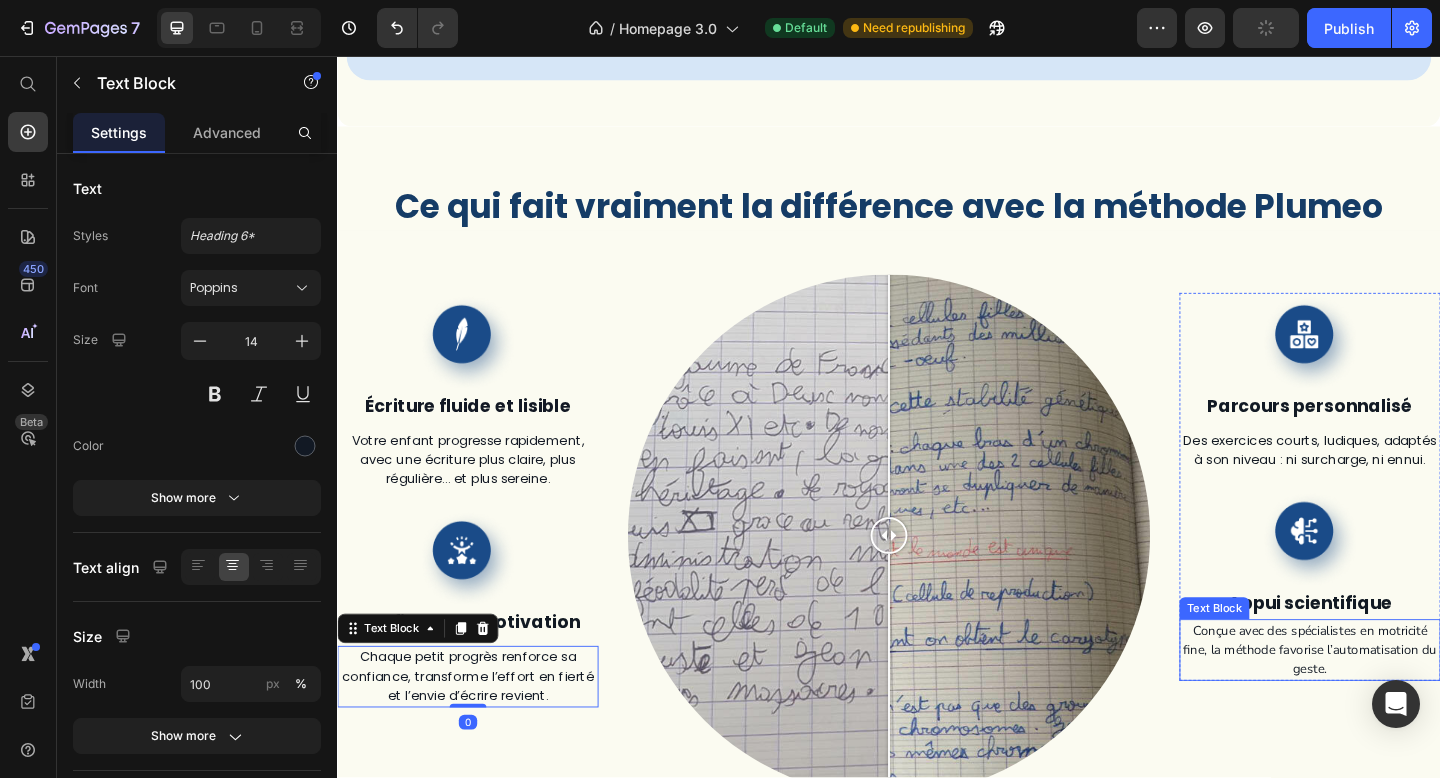 click on "Conçue avec des spécialistes en motricité fine, la méthode favorise l’automatisation du geste." at bounding box center (1395, 702) 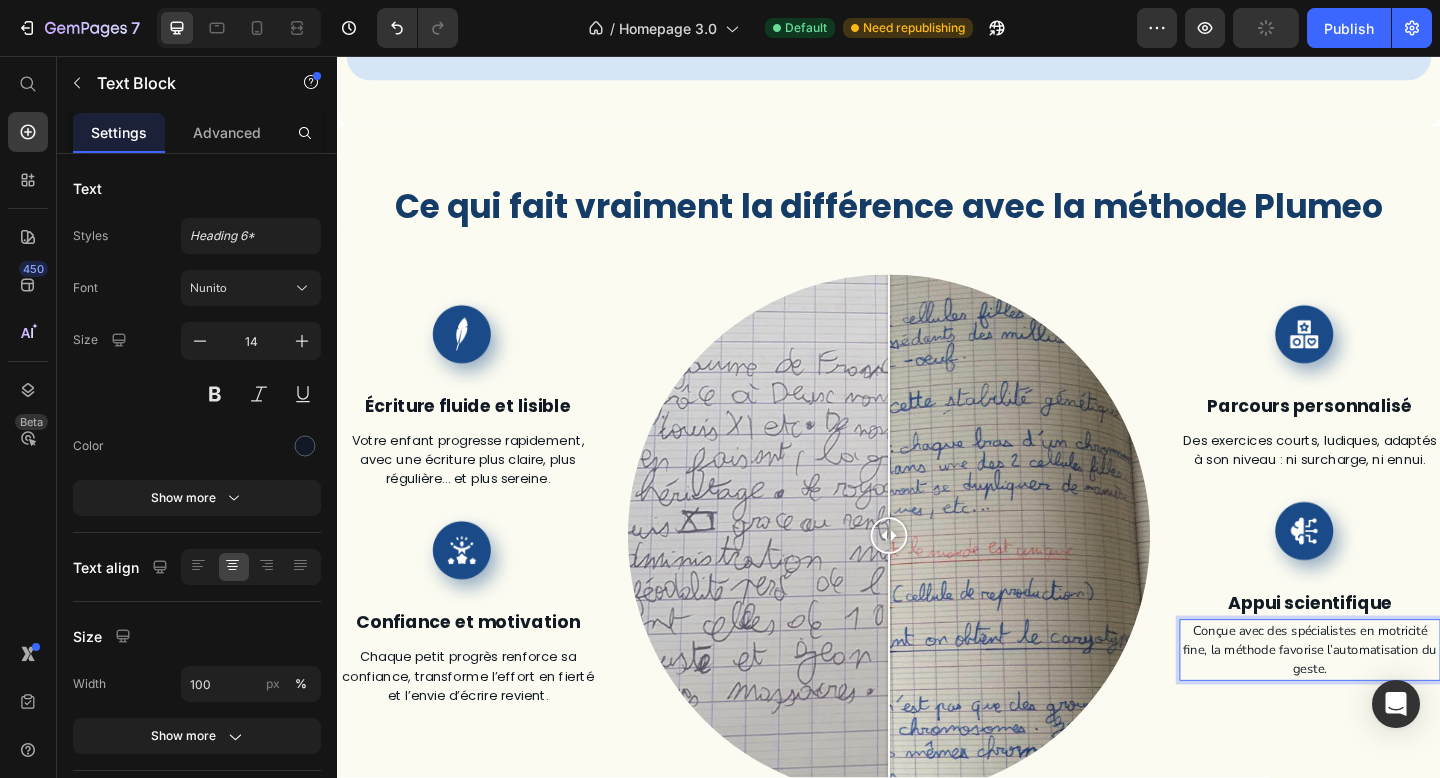 click on "Conçue avec des spécialistes en motricité fine, la méthode favorise l’automatisation du geste." at bounding box center (1395, 702) 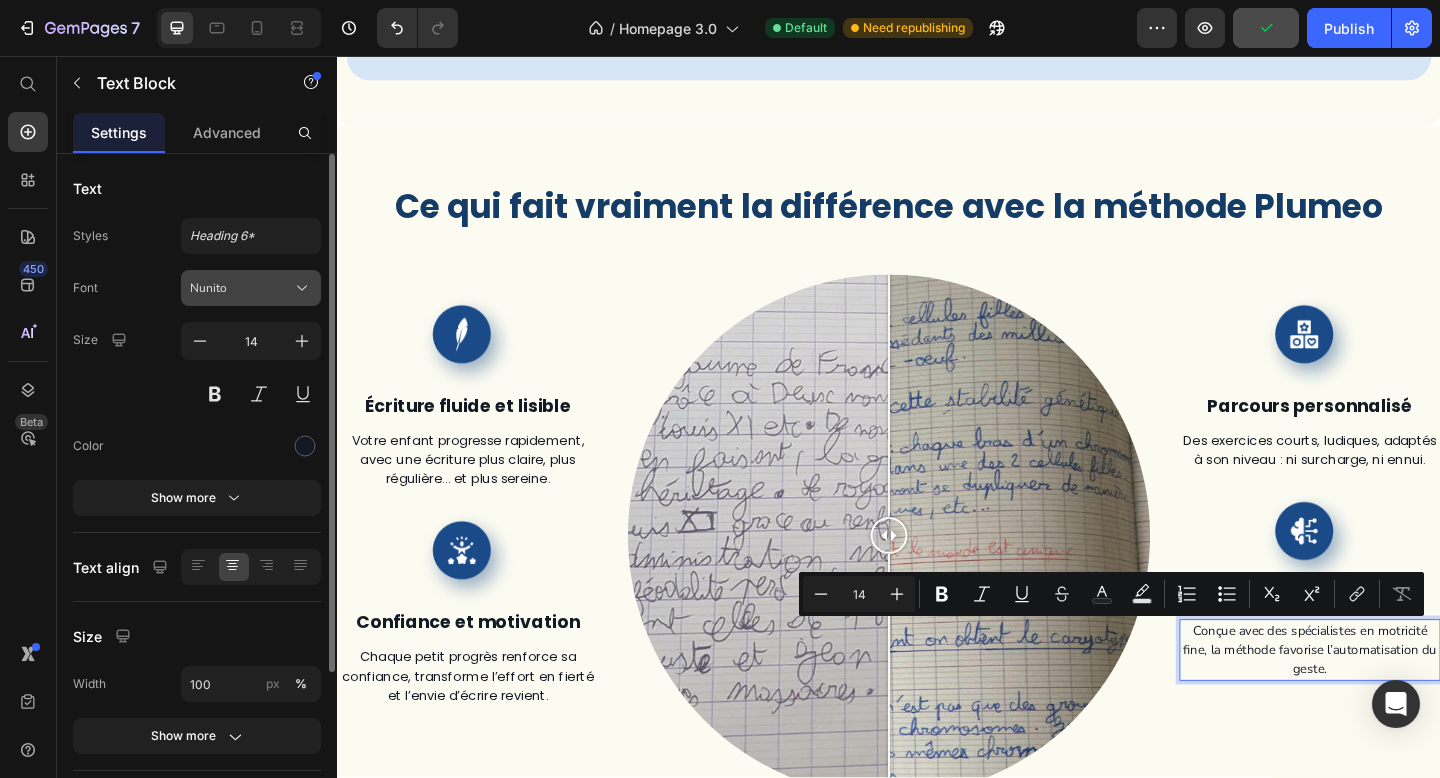 click 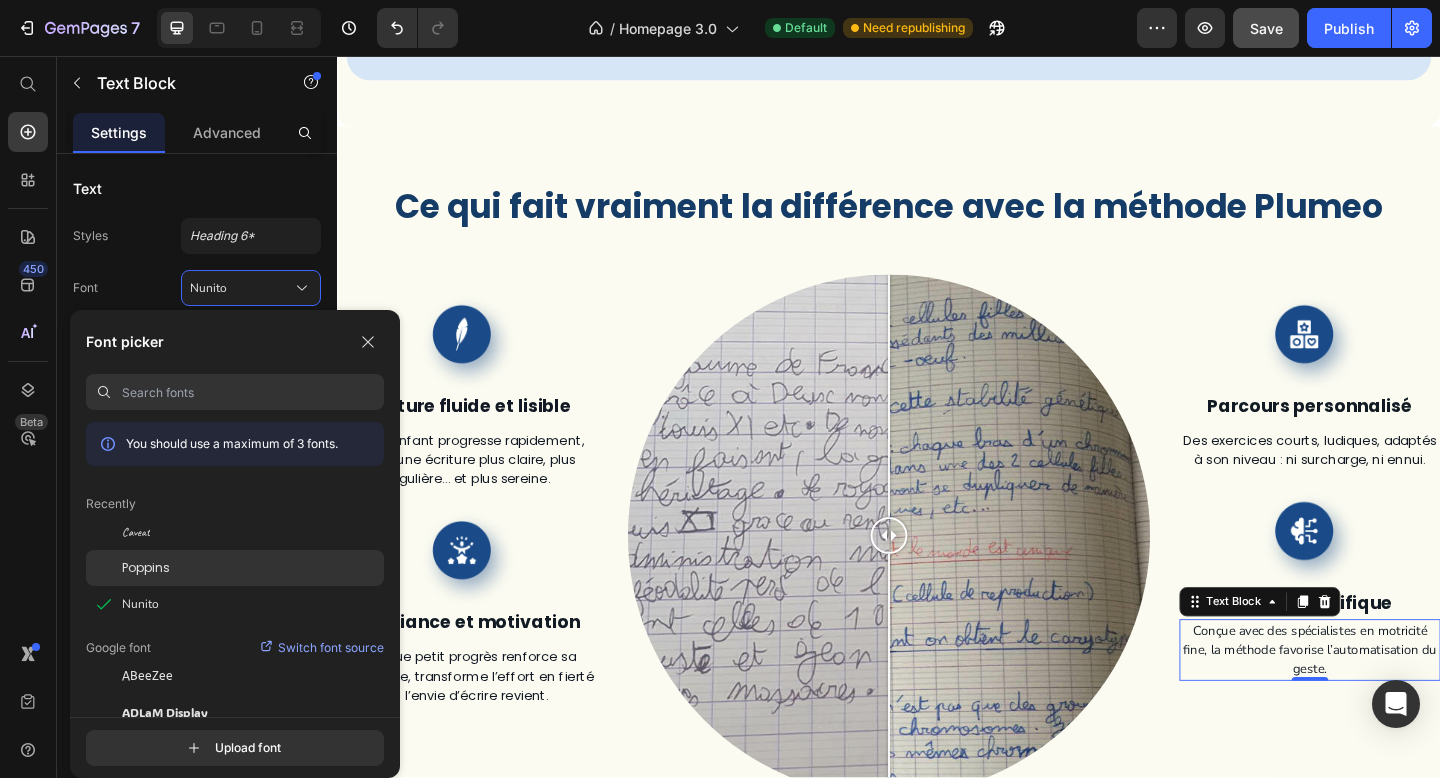 click on "Poppins" 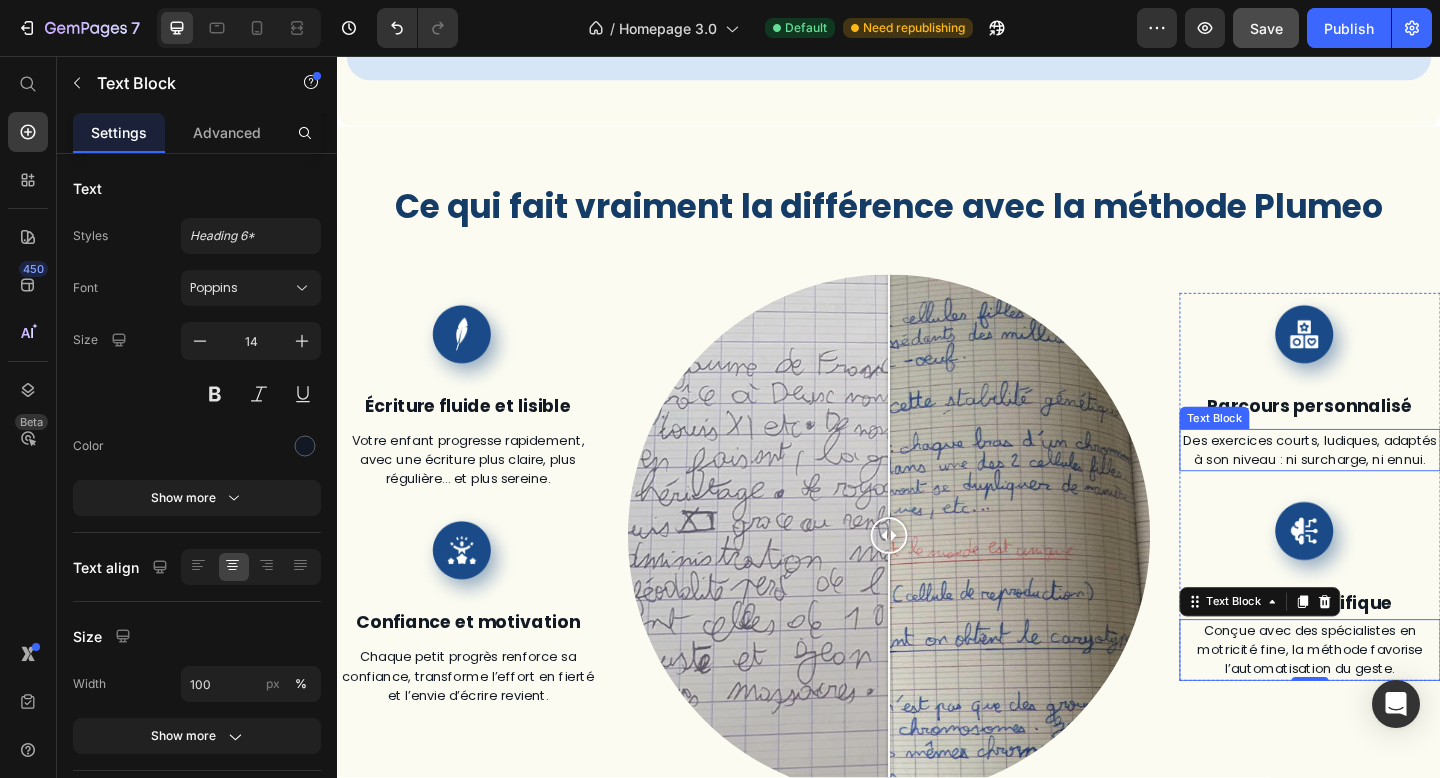 click on "Des exercices courts, ludiques, adaptés à son niveau : ni surcharge, ni ennui." at bounding box center [1395, 485] 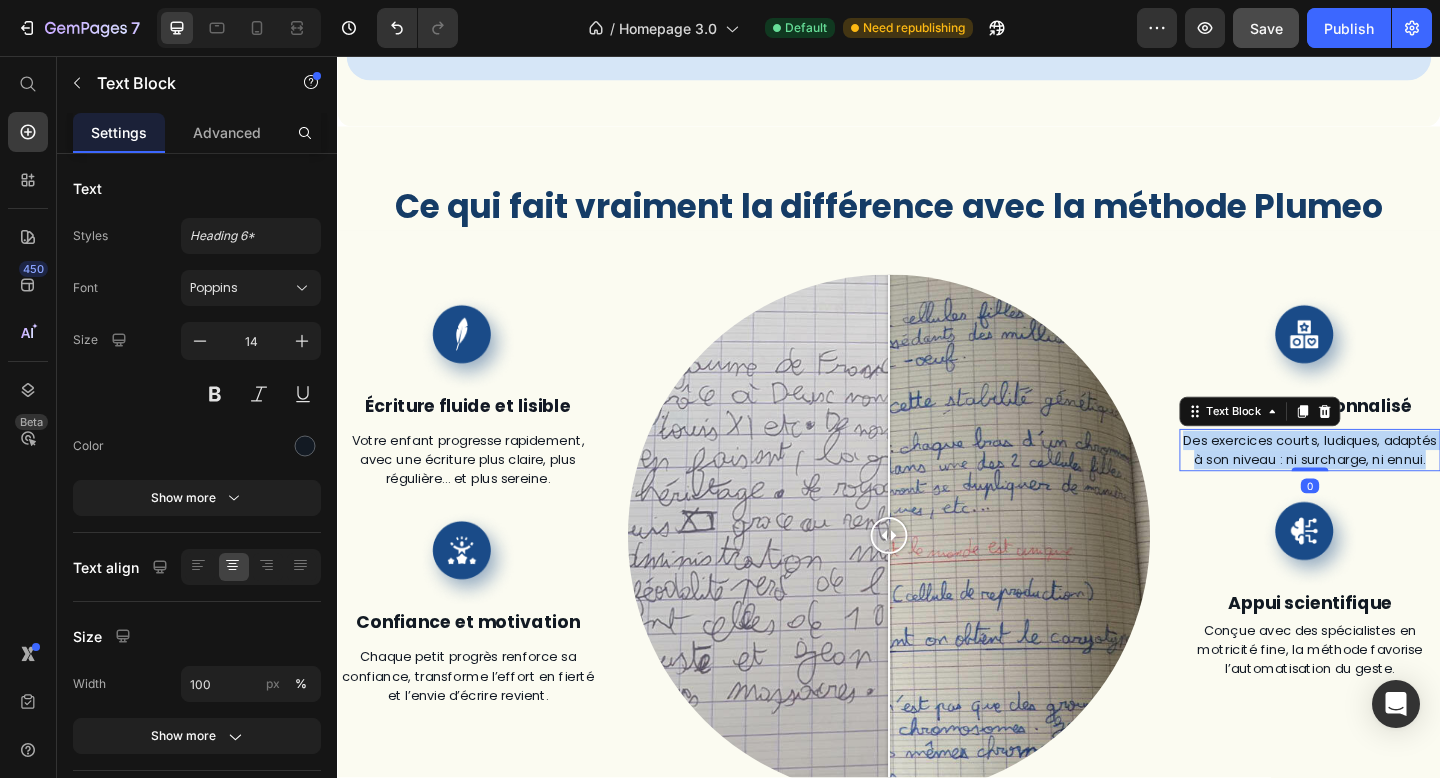 click on "Des exercices courts, ludiques, adaptés à son niveau : ni surcharge, ni ennui." at bounding box center (1395, 485) 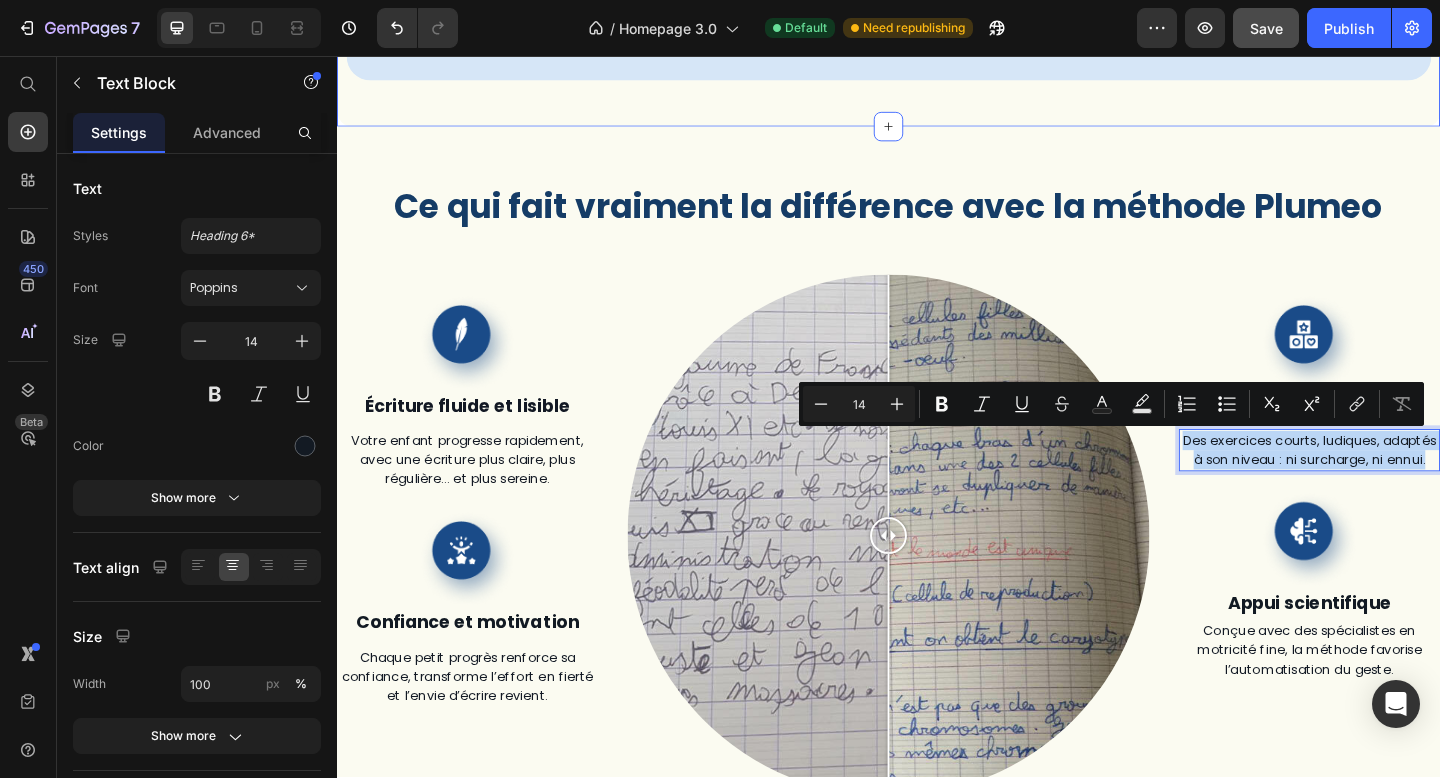 click on "3 étapes simples pour libérer l’écriture de votre enfant Heading Une écriture fluide ne s’improvise pas. Elle se construit, étape par étape.  Concrètement, voici le parcours qu'on propose à votre enfant. Text Block Image 1. Diagnostic & motivation Heading Chaque enfant est unique. Son programme aussi. Nous identifions ses points forts et ses axes de progrès dès le départ. Text Block Image 2. Exercices ciblés Heading 15 minutes par jour pour muscler son écriture, sans pression. Chaque exercice renforce la motricité fine et l’automatisation. Text Block Image 3. Fluidité & autonomie Heading Une écriture lisible, rapide… et un enfant fier de lui. Il retrouve sa place en classe, sans stress ni blocage. Text Block Carousel 👉  Vérifier si c’est adapté à mon enfant Button Un premier échange gratuit, personnalisé et bienveillant. Text Block Row section-3-etapes" at bounding box center (937, -379) 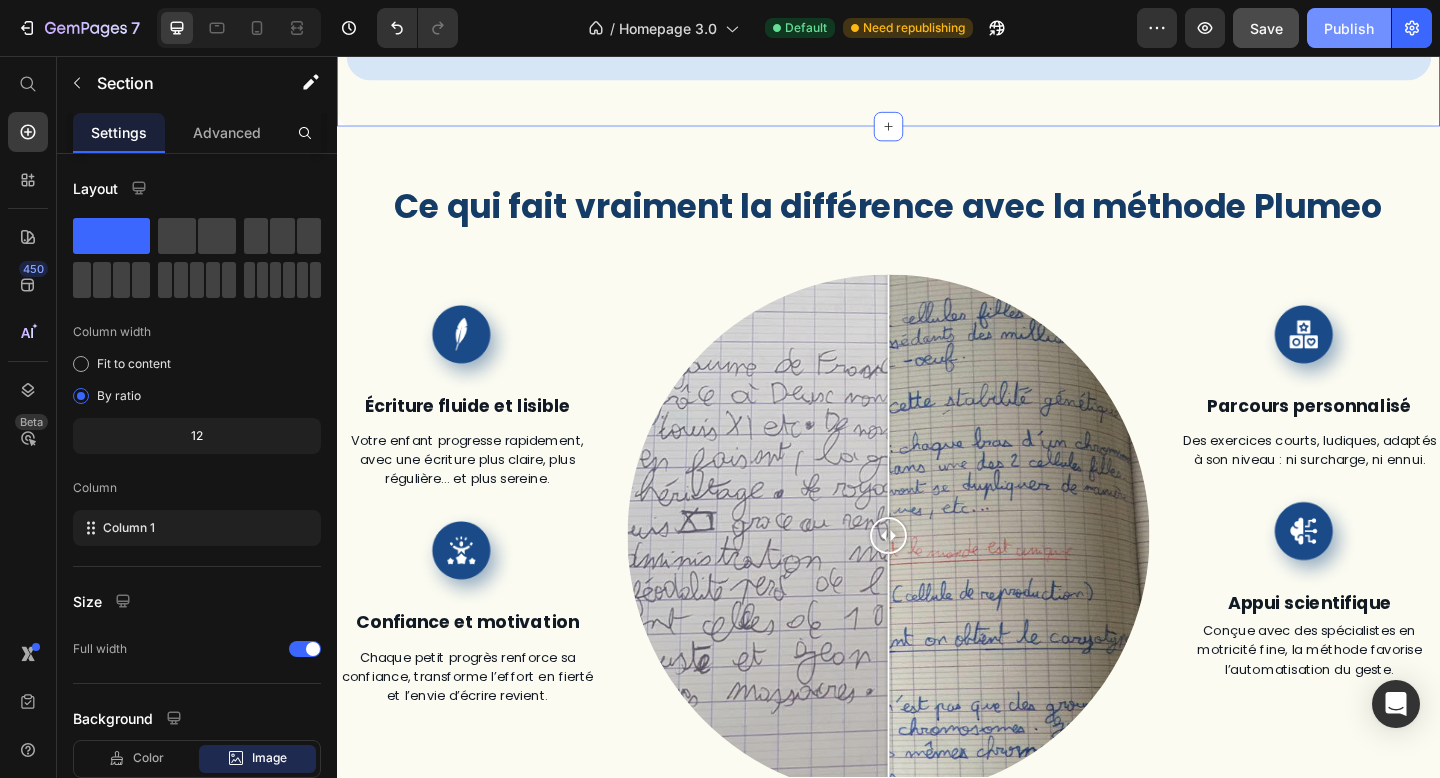 click on "Publish" 